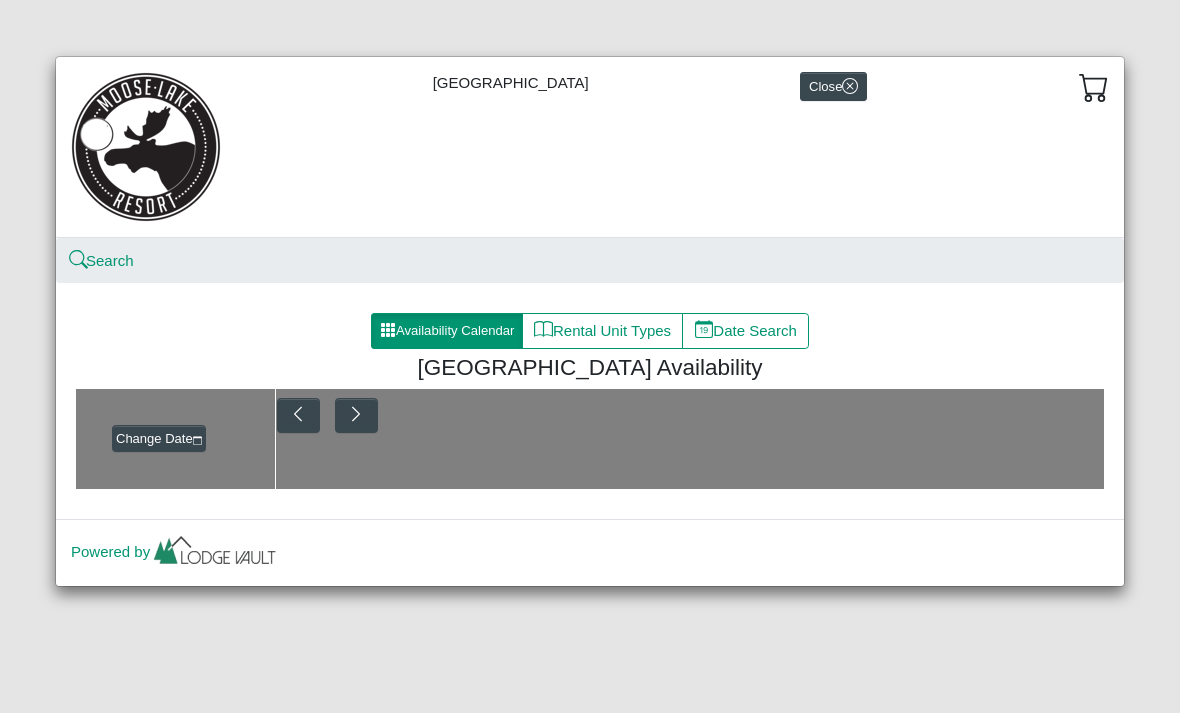 scroll, scrollTop: 0, scrollLeft: 0, axis: both 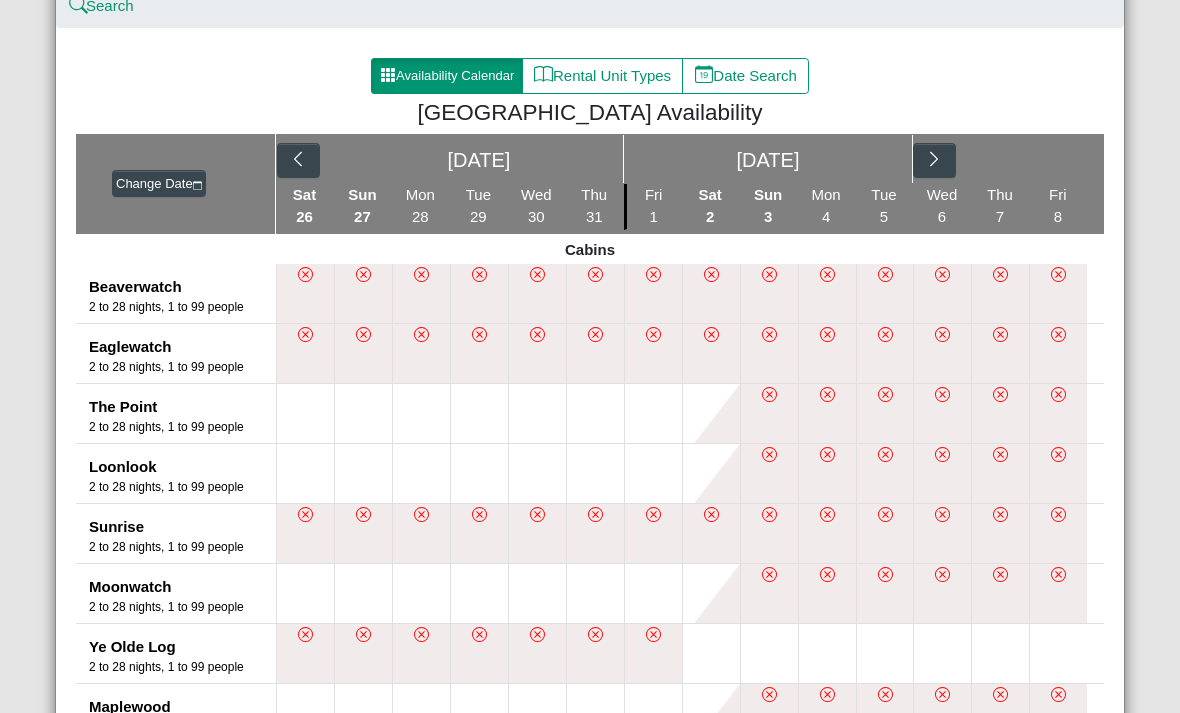 click at bounding box center [934, 161] 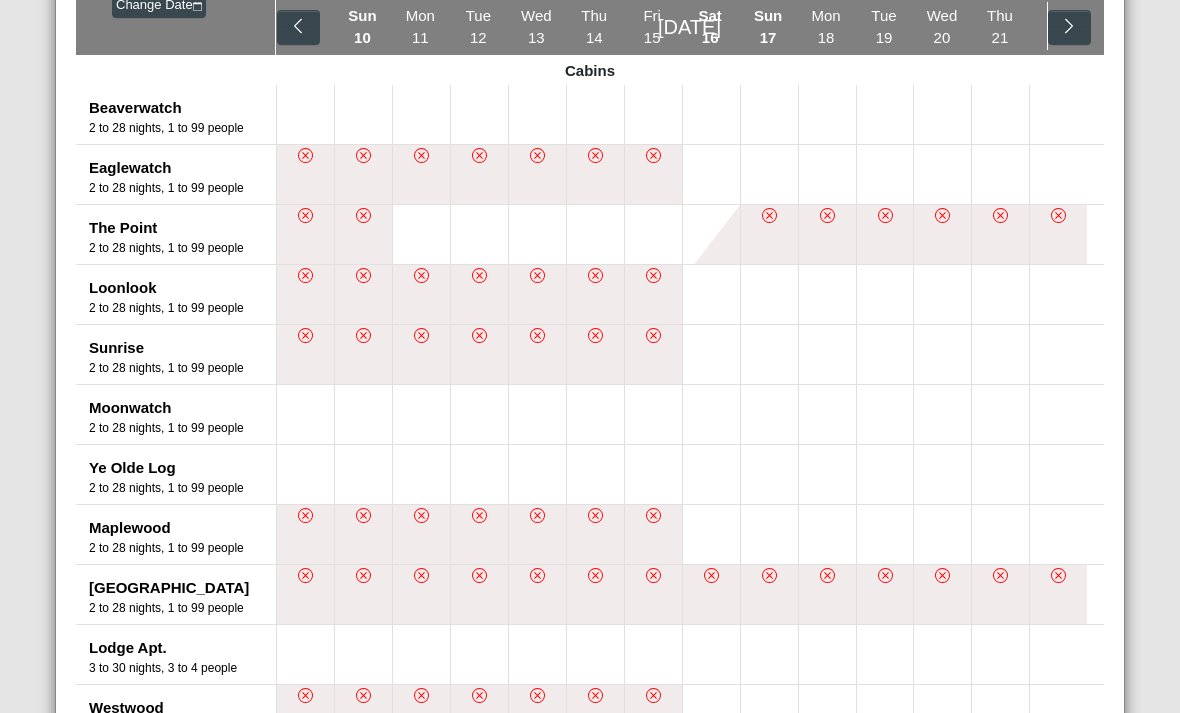 scroll, scrollTop: 433, scrollLeft: 0, axis: vertical 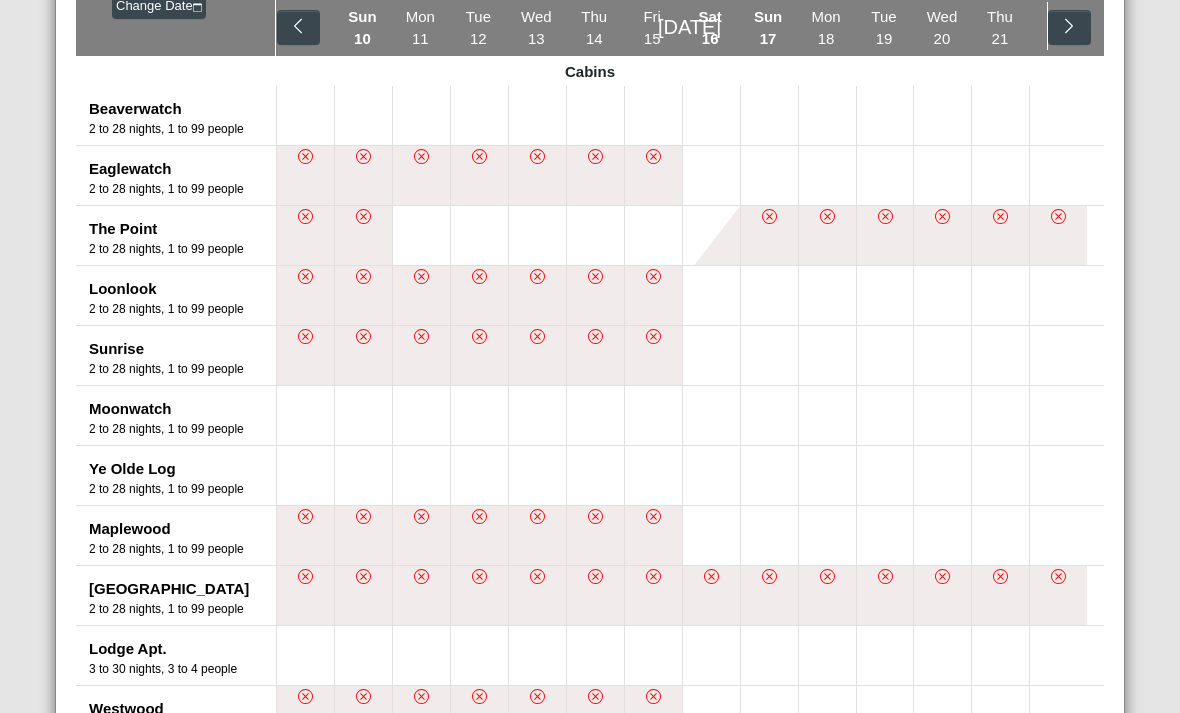 click at bounding box center [305, 415] 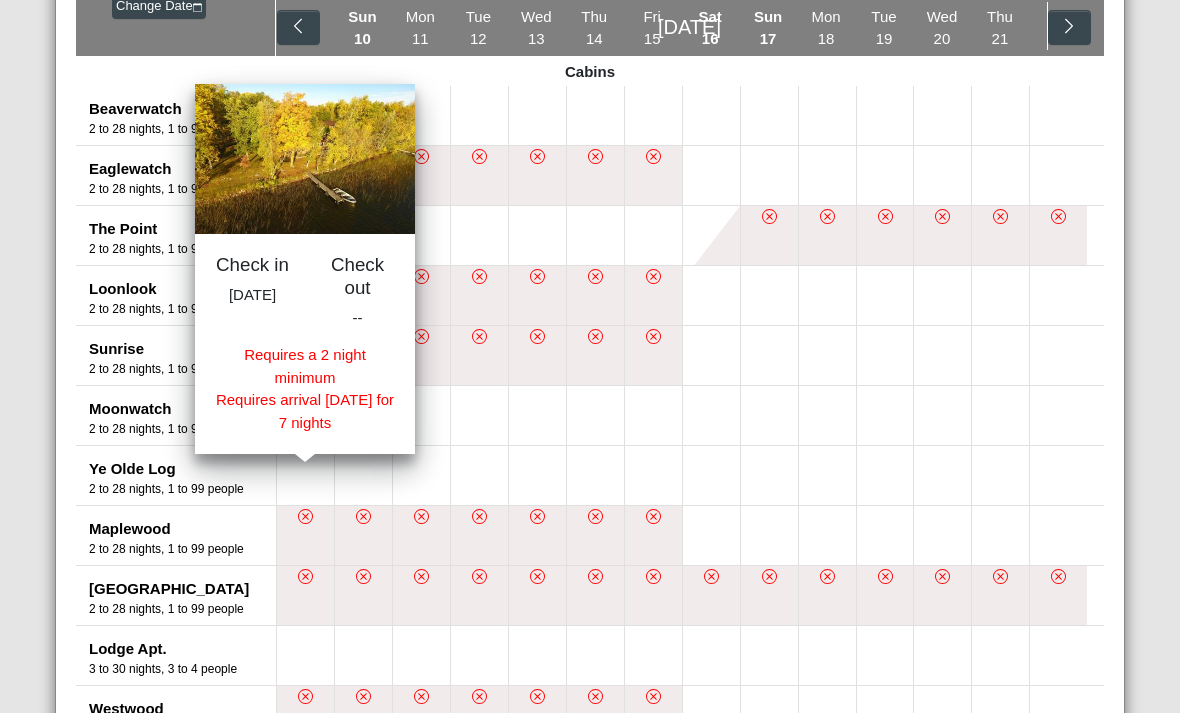 click at bounding box center [363, 175] 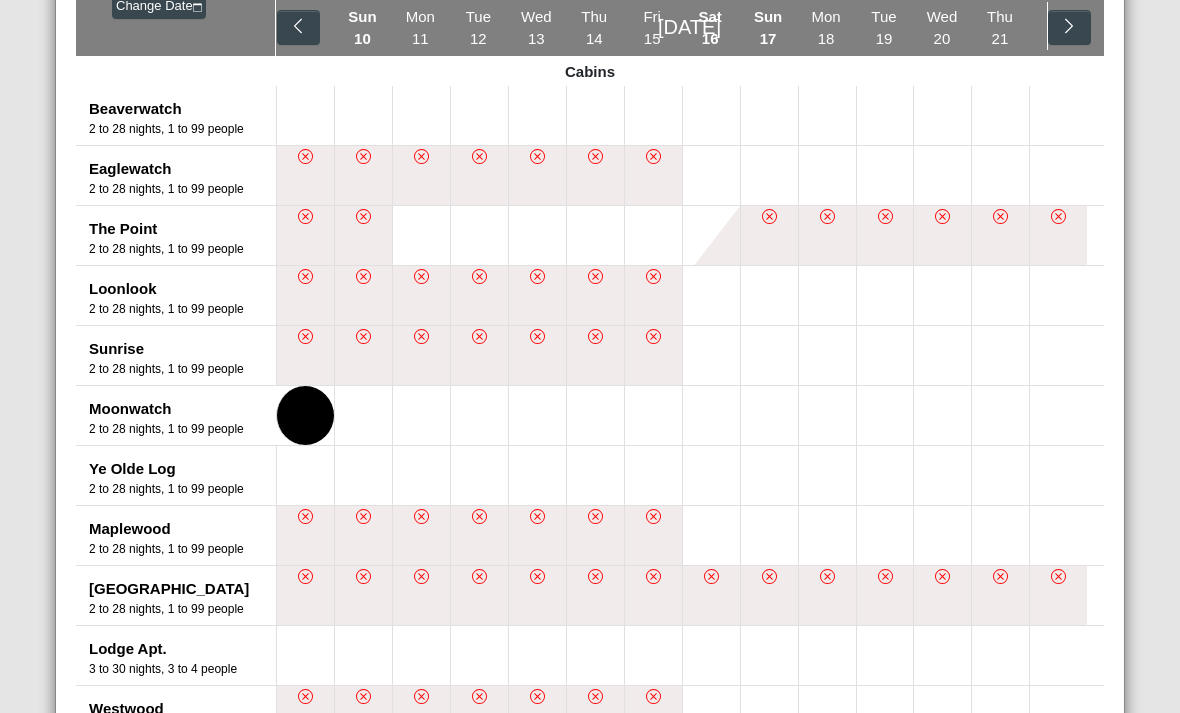 click at bounding box center [653, 415] 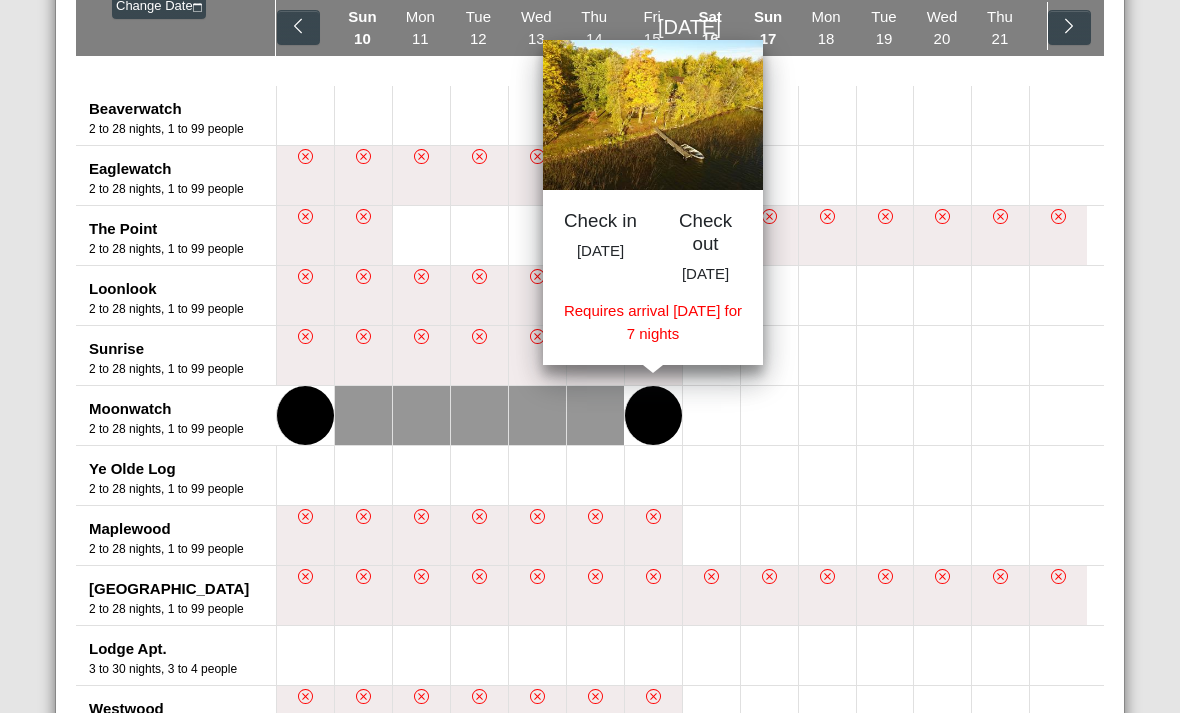 click at bounding box center [653, 415] 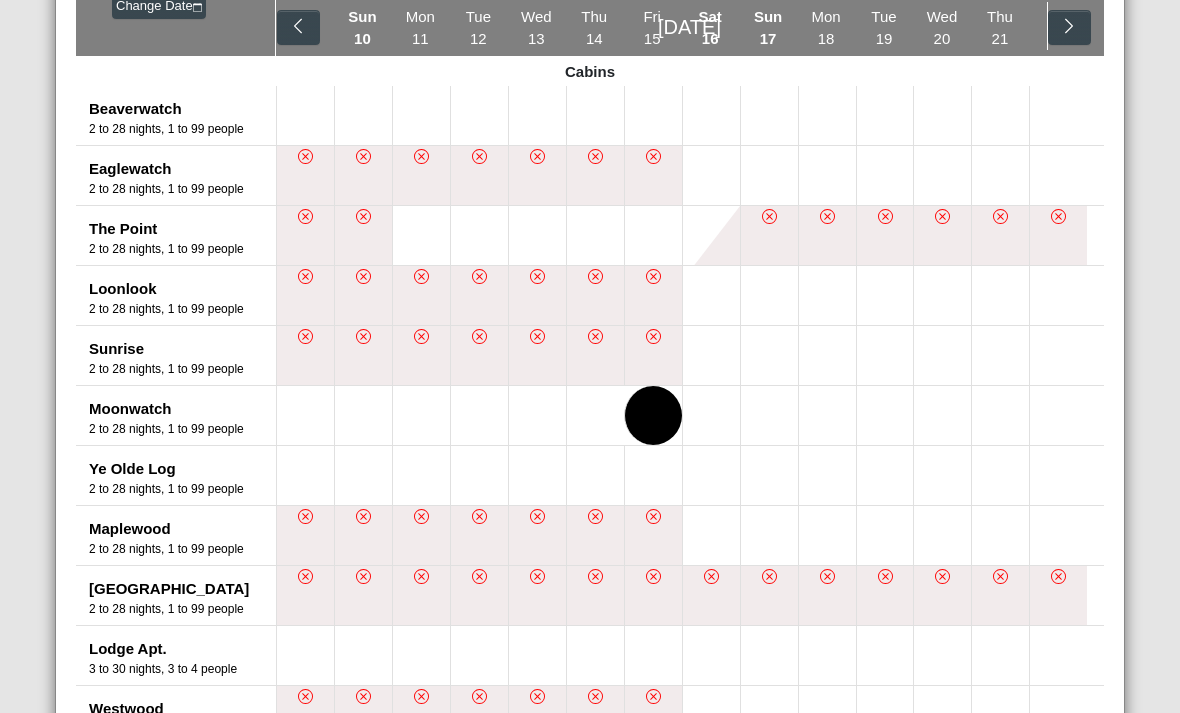 click at bounding box center (653, 295) 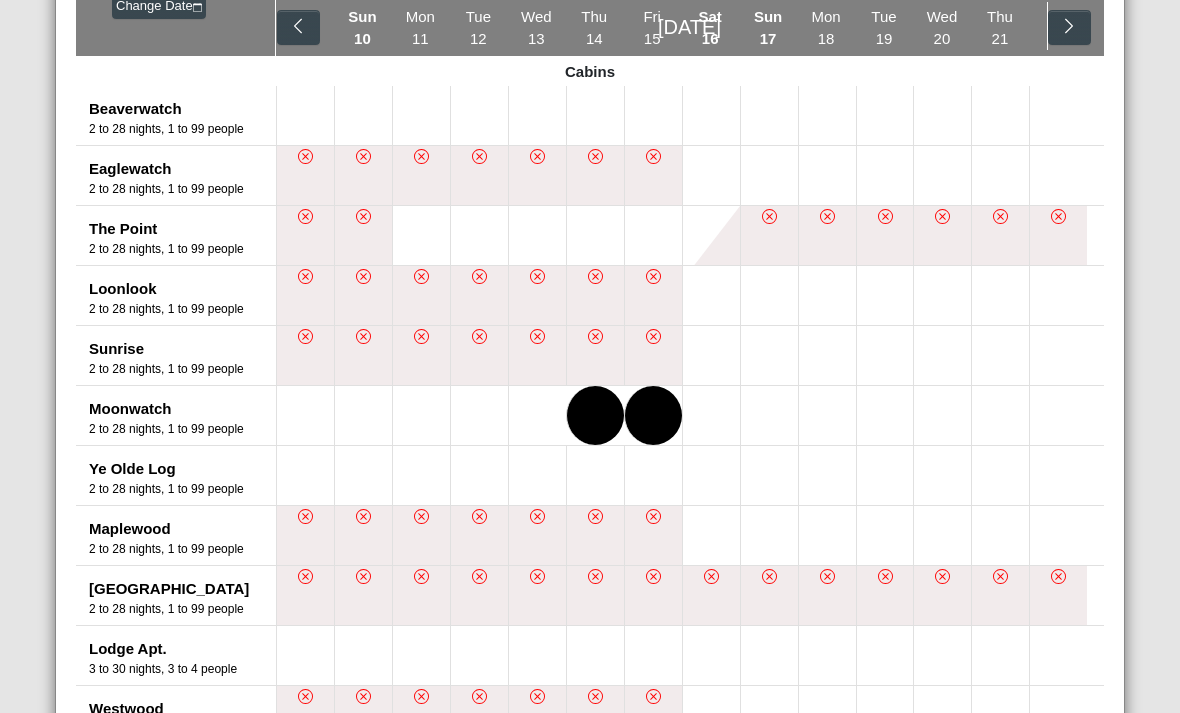 click at bounding box center [537, 415] 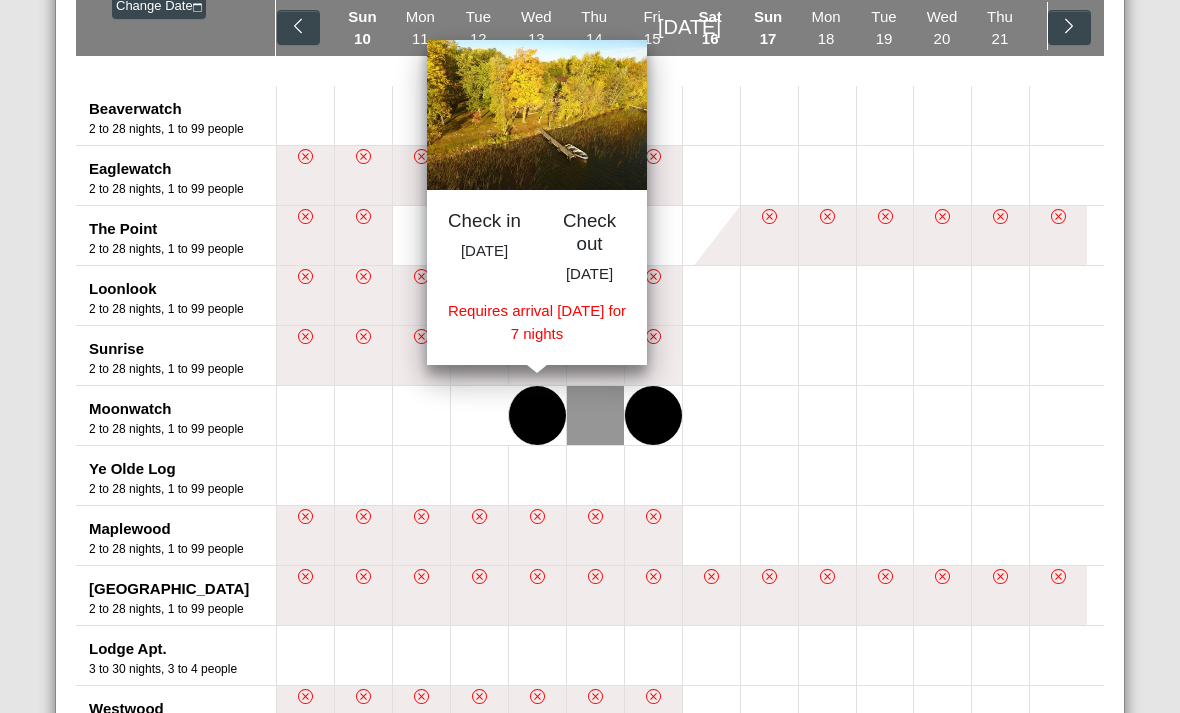 click at bounding box center (595, 415) 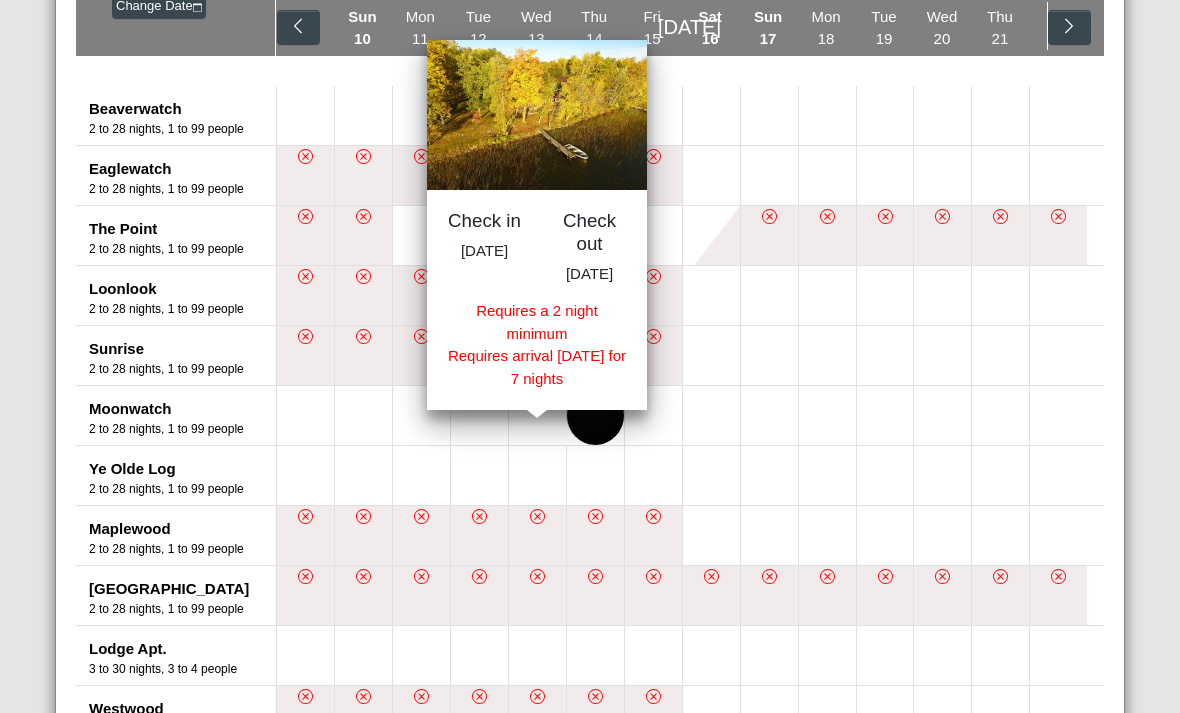 click at bounding box center (769, 415) 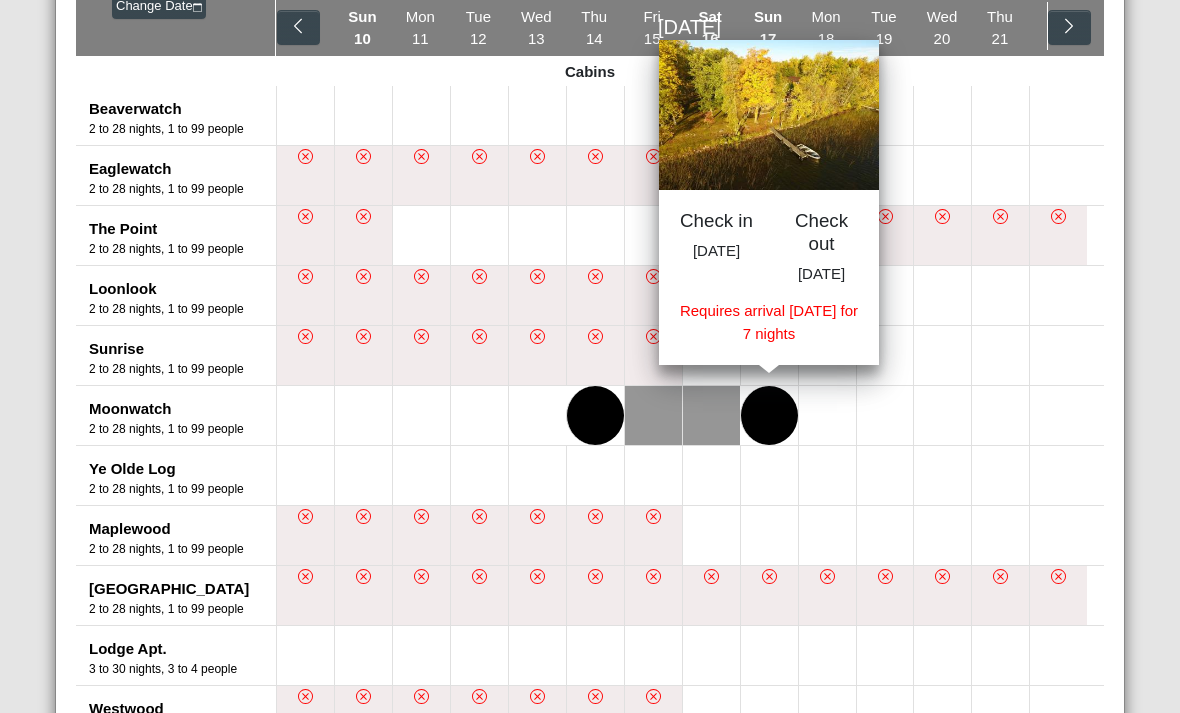 click at bounding box center (769, 115) 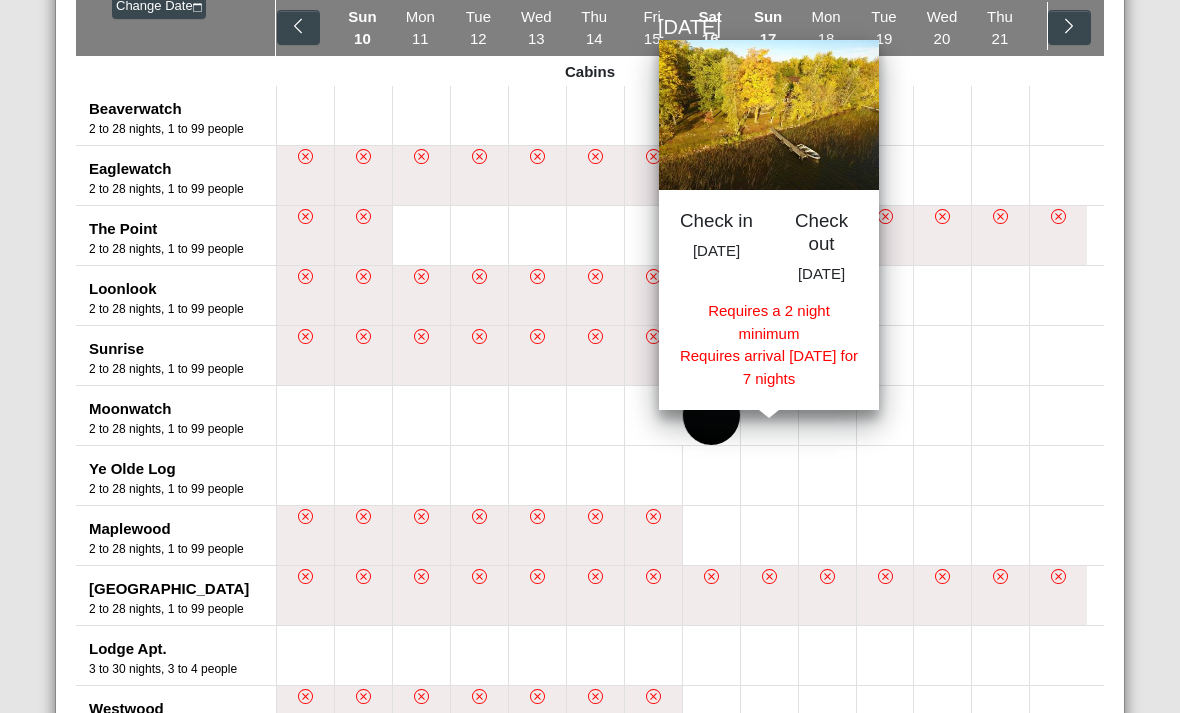 click at bounding box center (1058, 415) 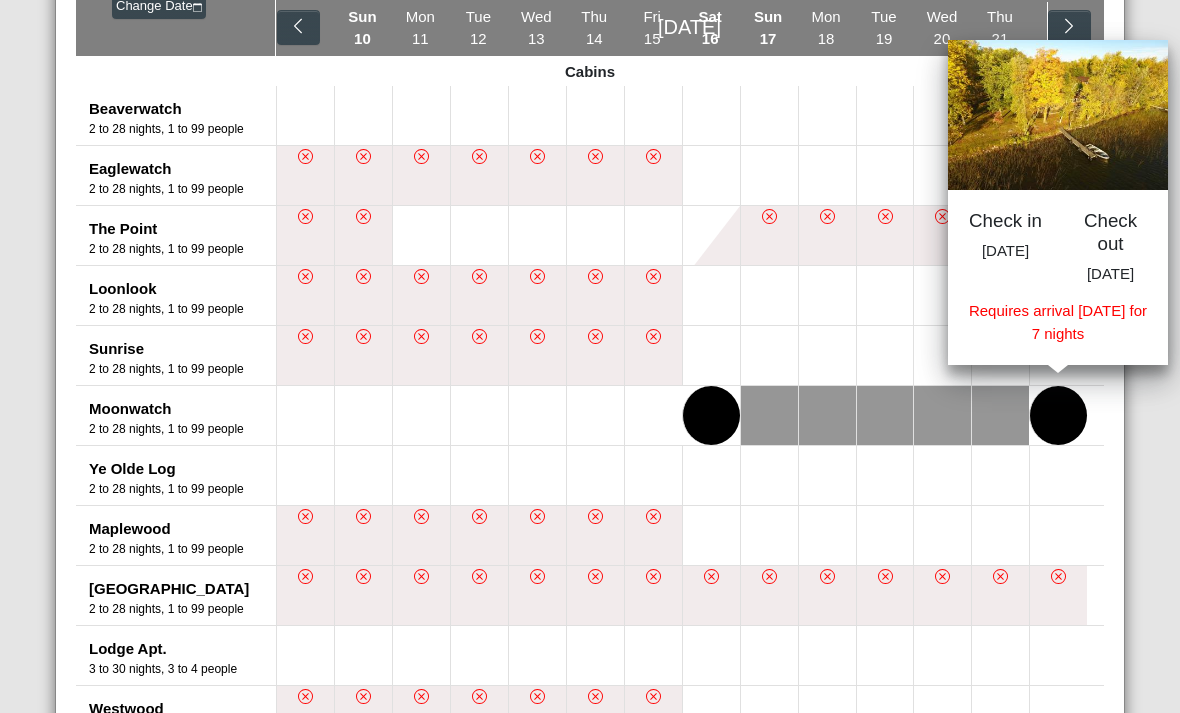 click at bounding box center (1058, 115) 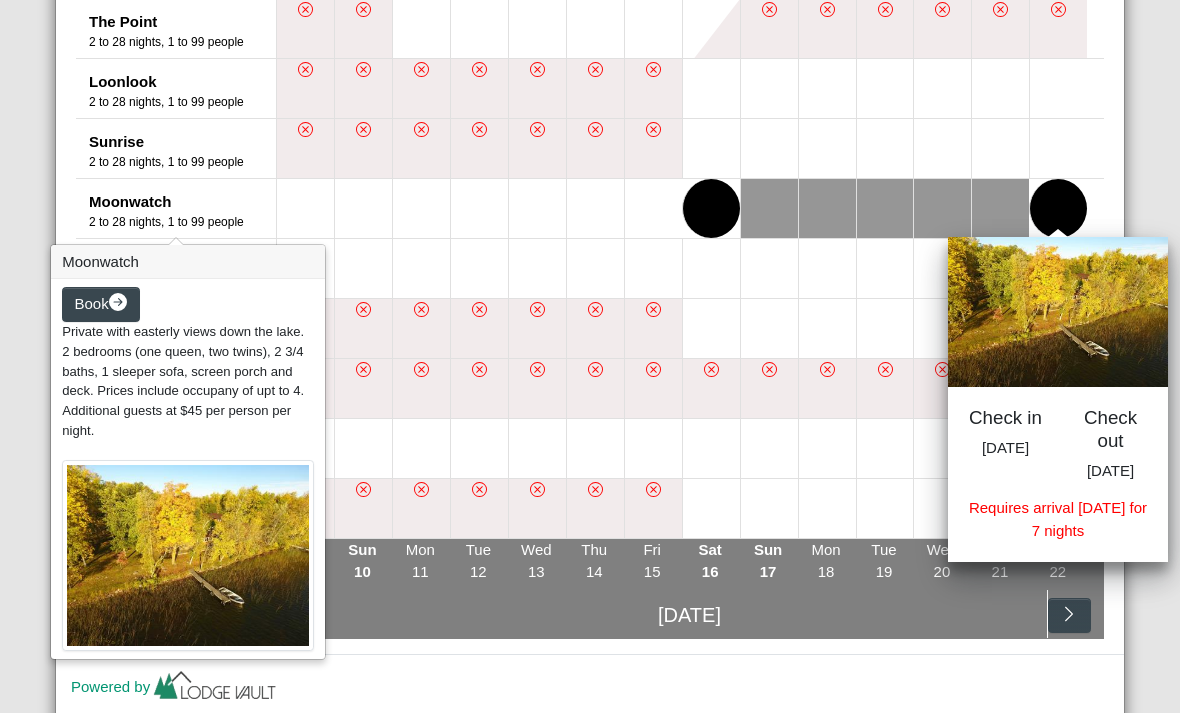 scroll, scrollTop: 642, scrollLeft: 0, axis: vertical 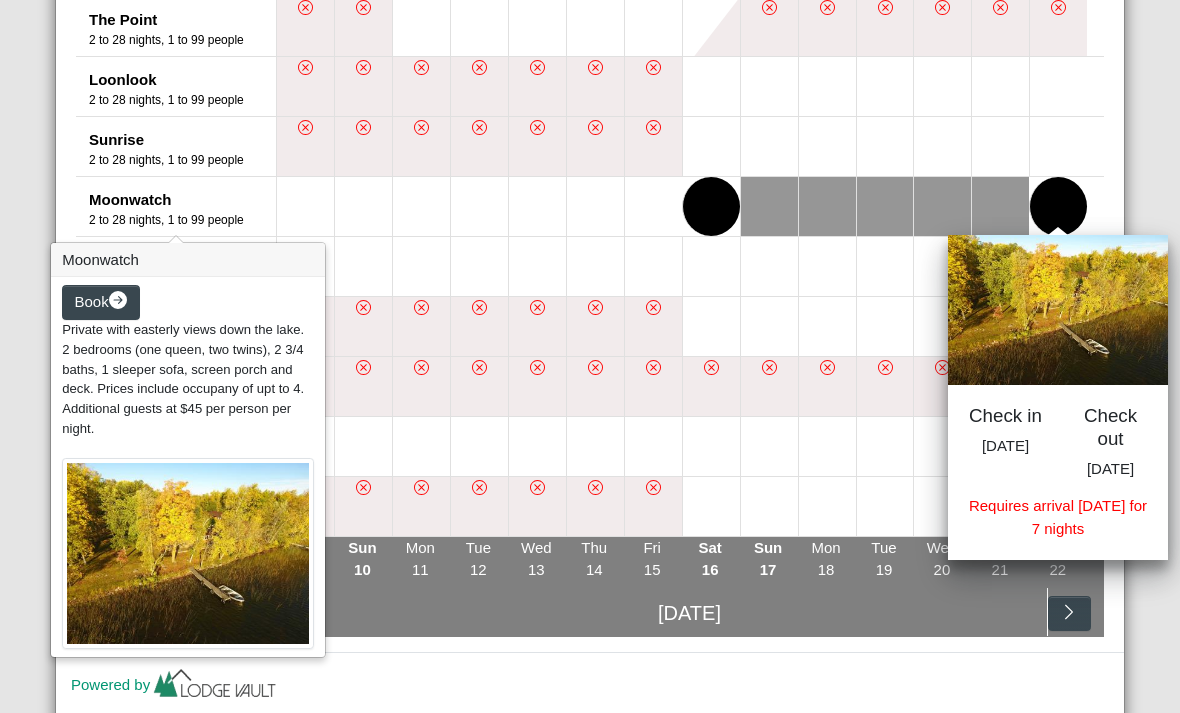 click on "Book  Private with easterly views down the lake. 2 bedrooms (one queen, two twins), 2  3/4 baths, 1 sleeper sofa, screen porch and deck. Prices include occupany of upt to 4. Additional guests at $45 per person per night." at bounding box center [188, 467] 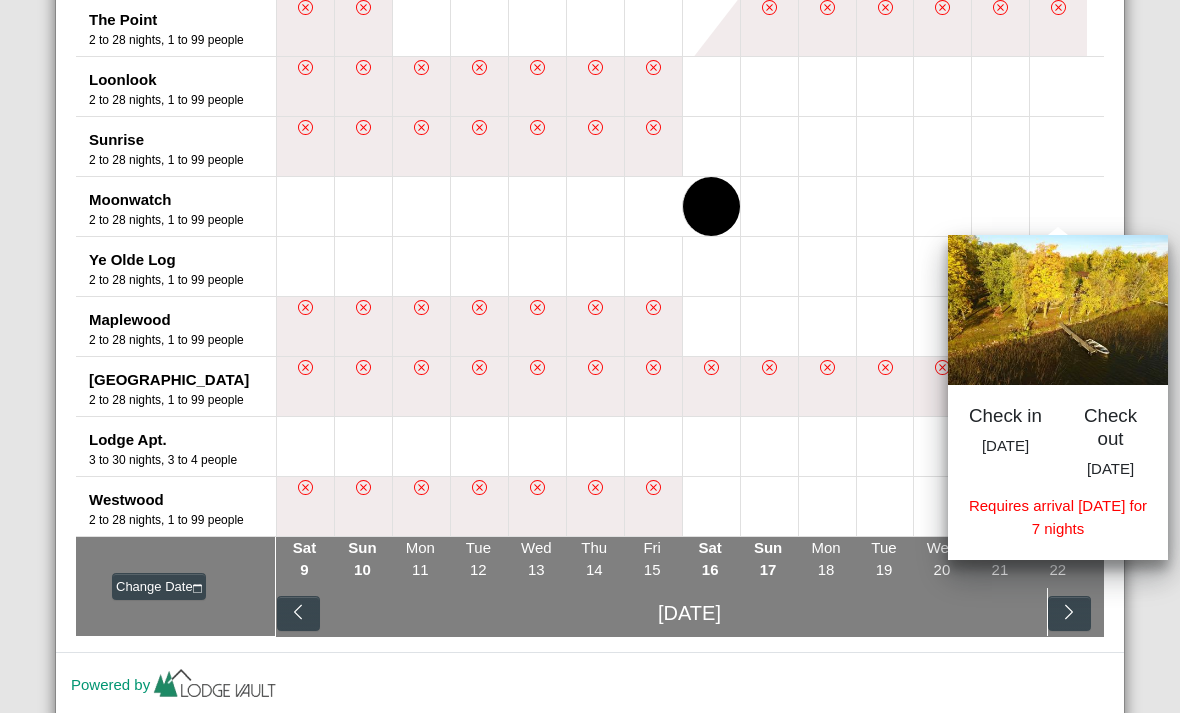 click at bounding box center (711, 266) 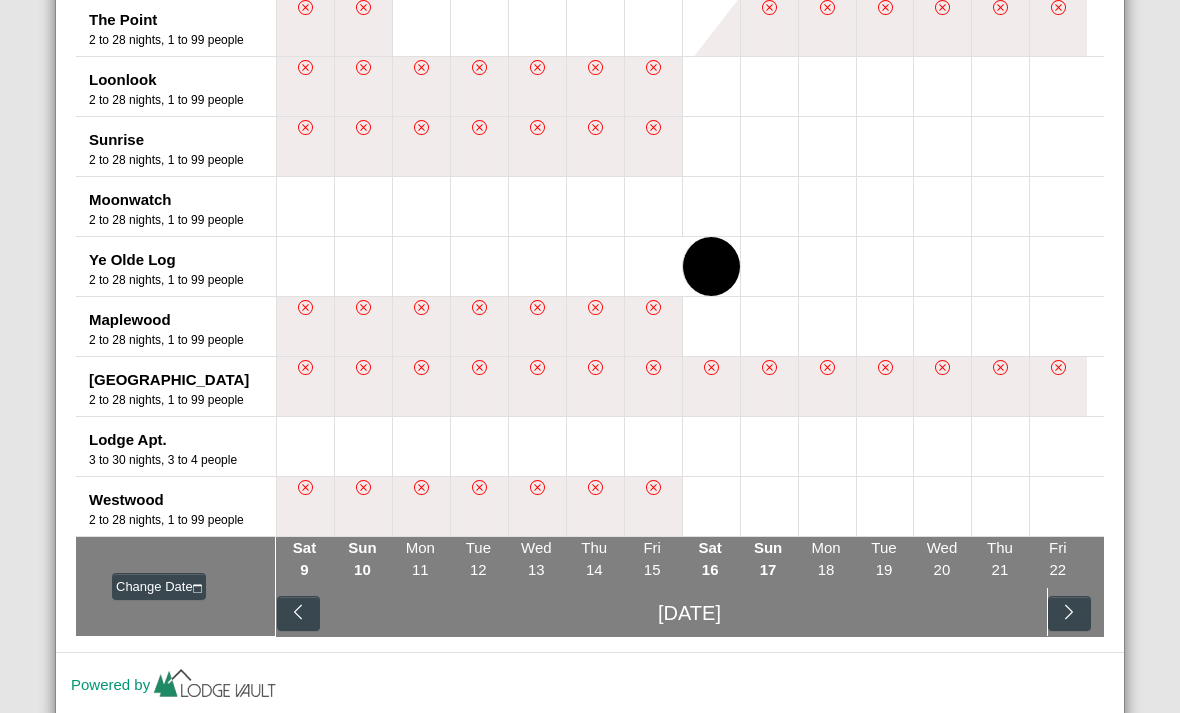 click at bounding box center [769, 386] 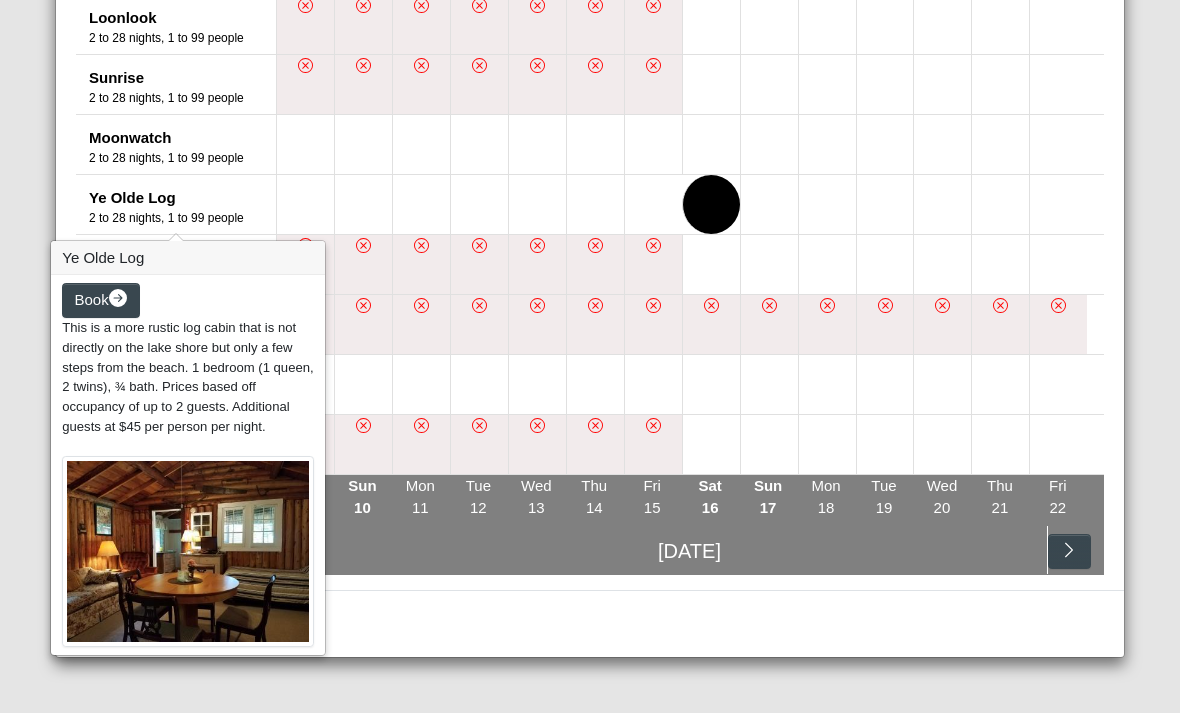 scroll, scrollTop: 704, scrollLeft: 0, axis: vertical 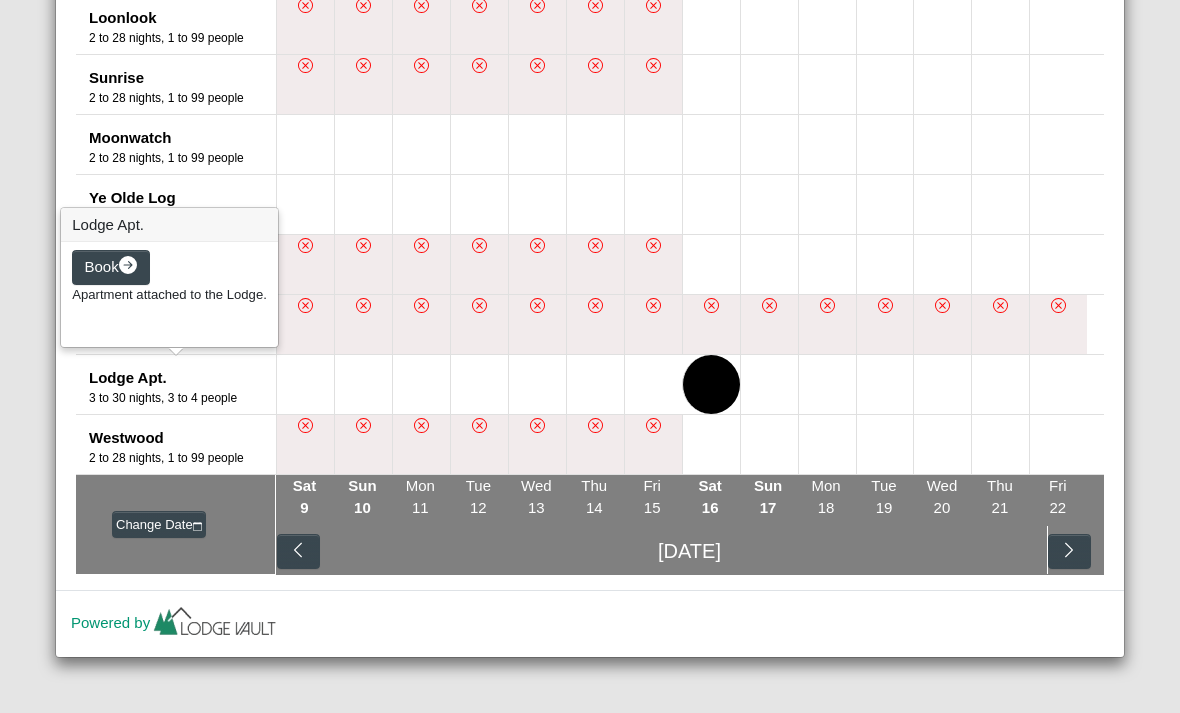 click on "Lodge Apt." at bounding box center [182, 378] 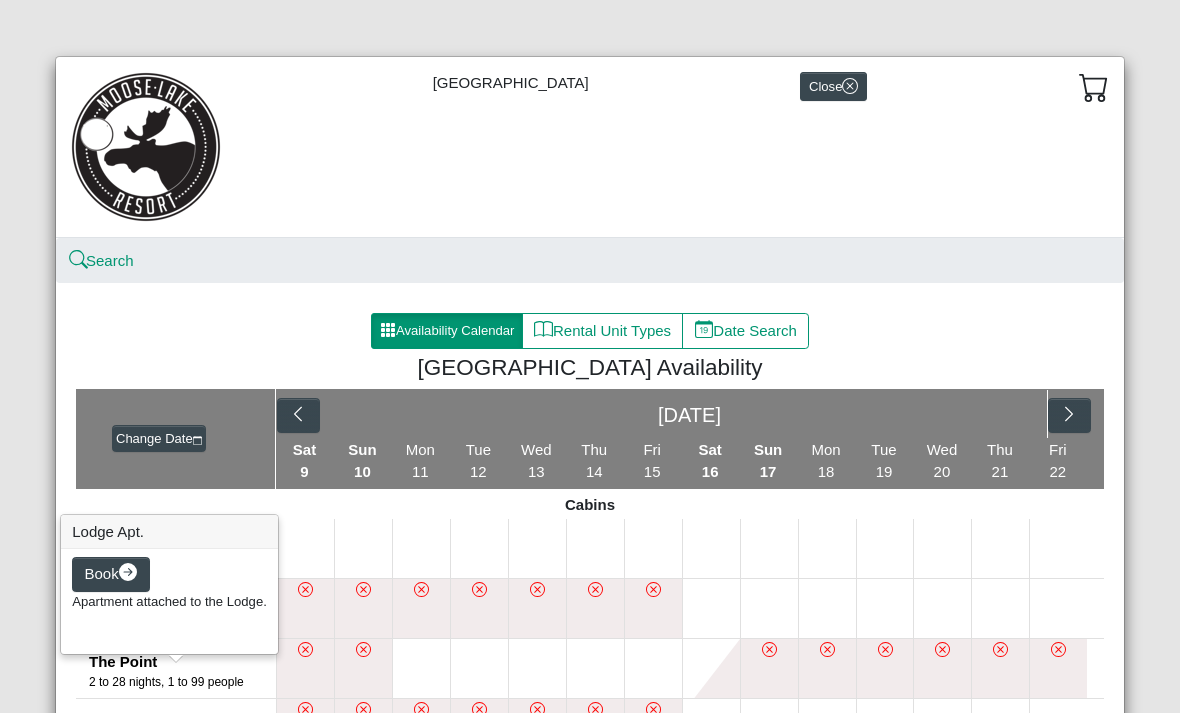 scroll, scrollTop: 0, scrollLeft: 0, axis: both 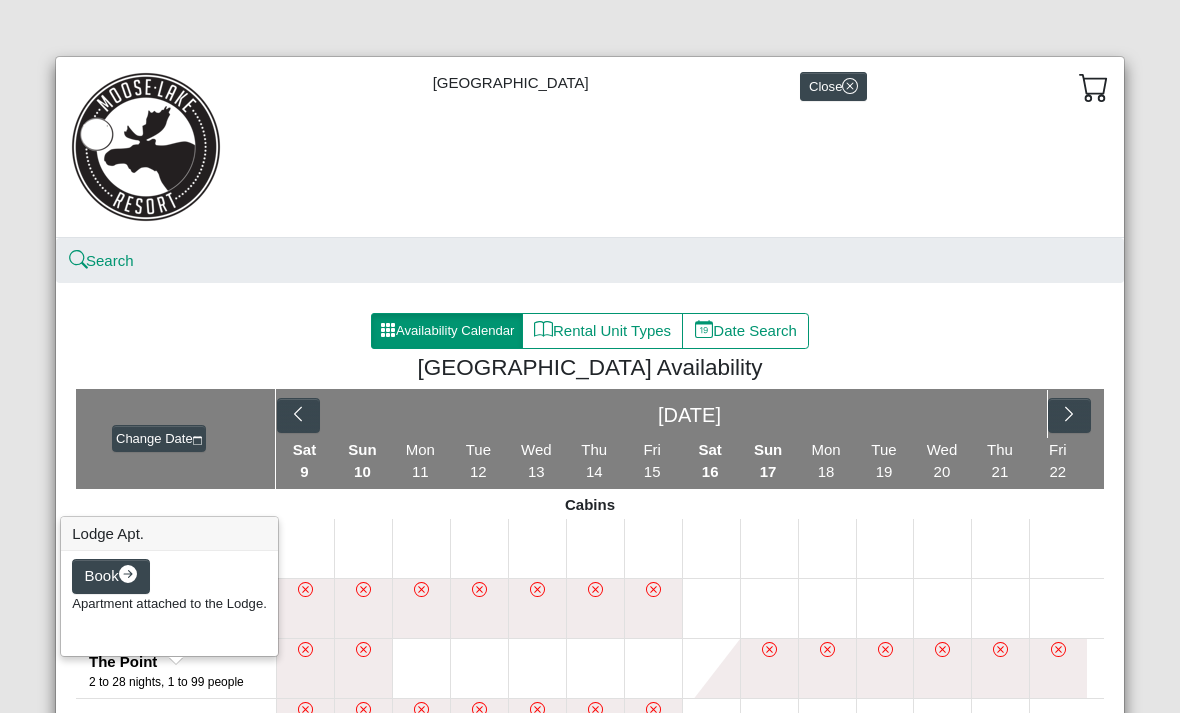 click on "Rental Unit Types" at bounding box center (602, 331) 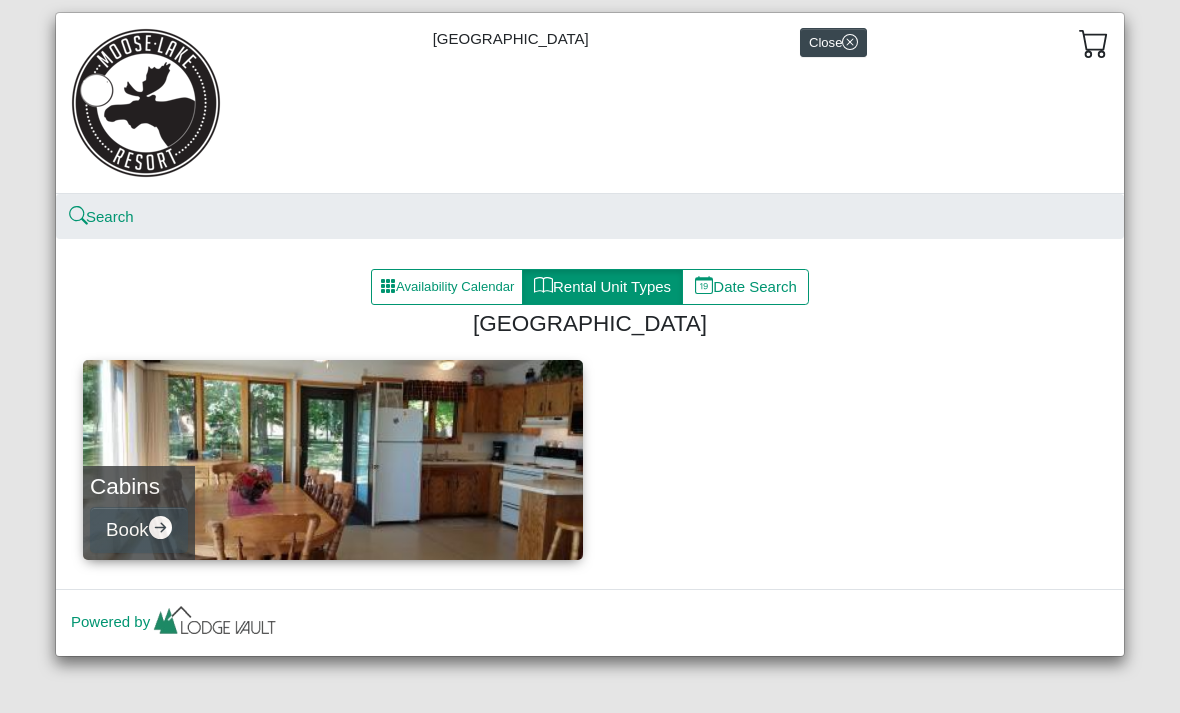 scroll, scrollTop: 43, scrollLeft: 0, axis: vertical 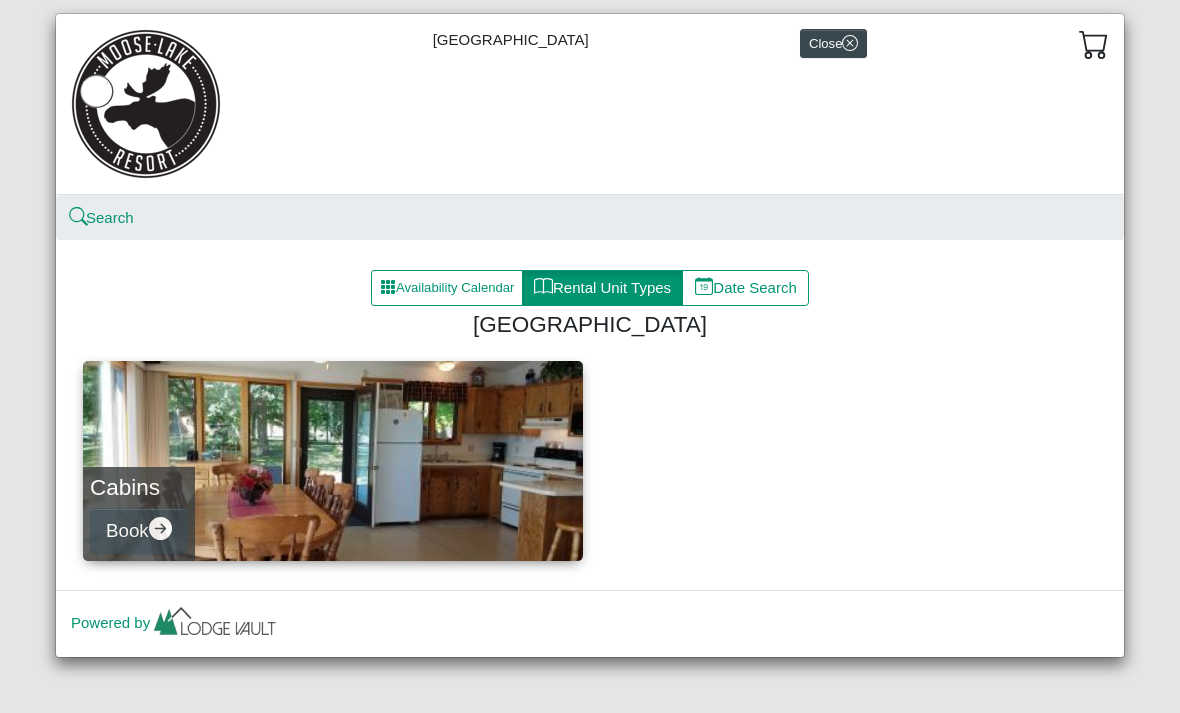 click on "Cabins  Book" at bounding box center (333, 461) 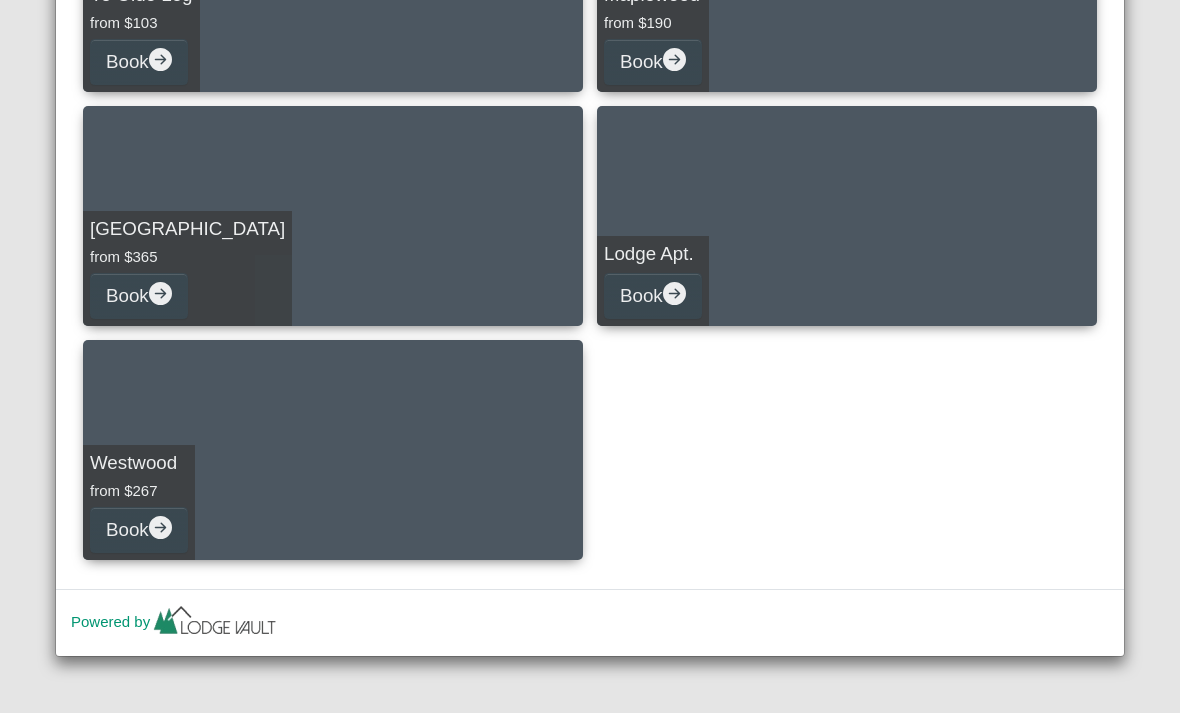 scroll, scrollTop: 1218, scrollLeft: 0, axis: vertical 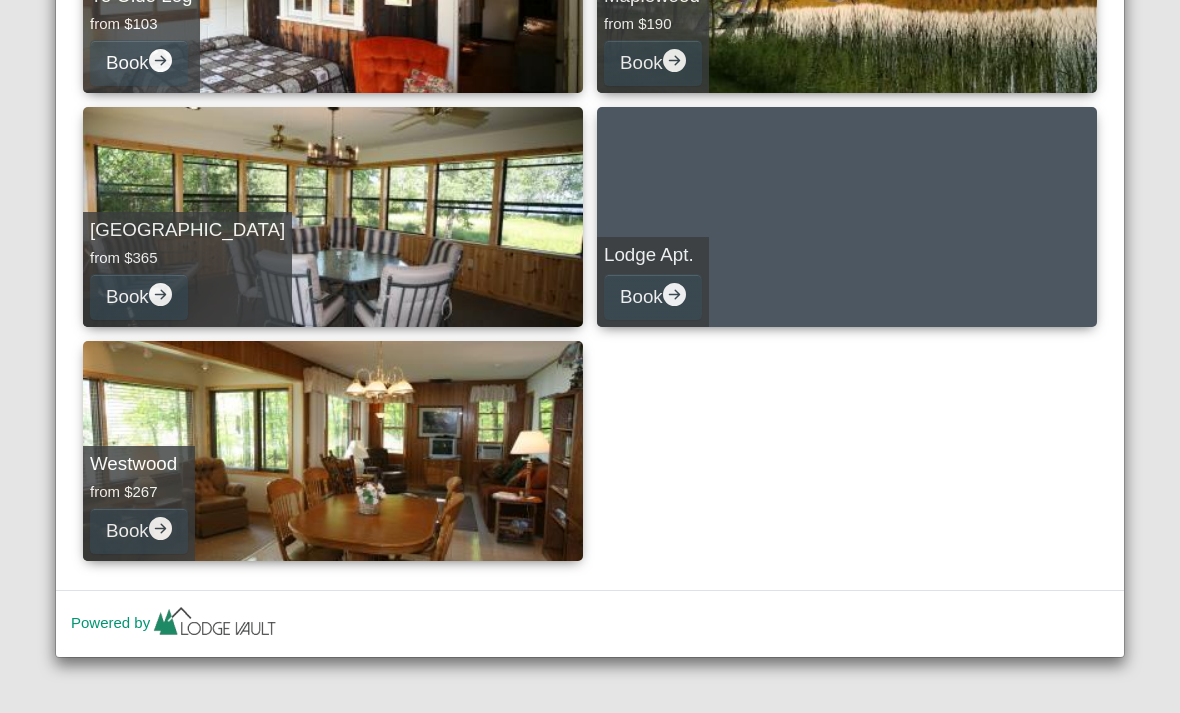click on "Lodge Apt.  Book" at bounding box center [847, 217] 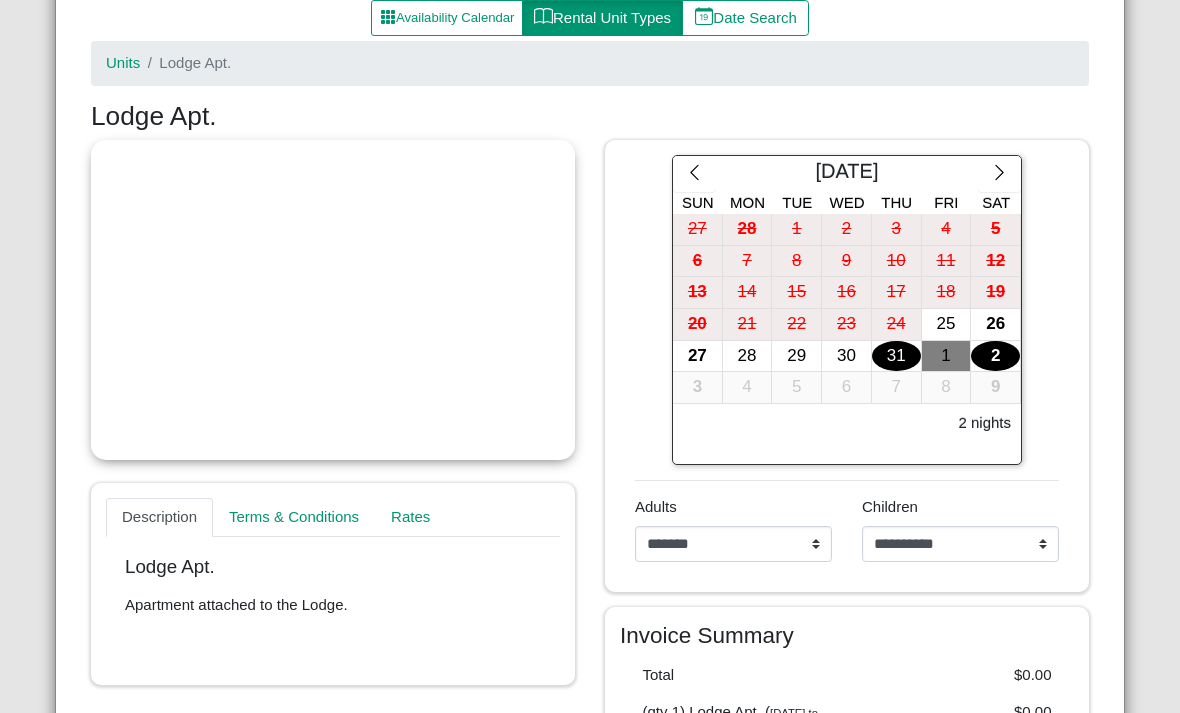 scroll, scrollTop: 315, scrollLeft: 0, axis: vertical 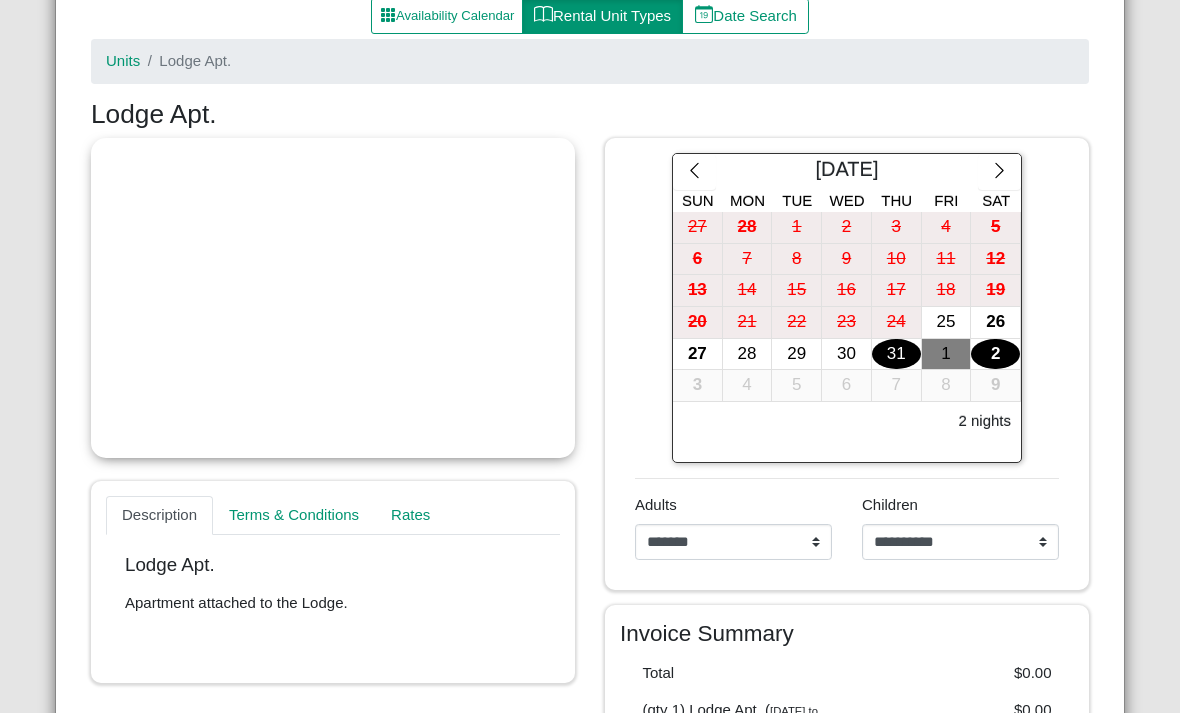 click at bounding box center (333, 298) 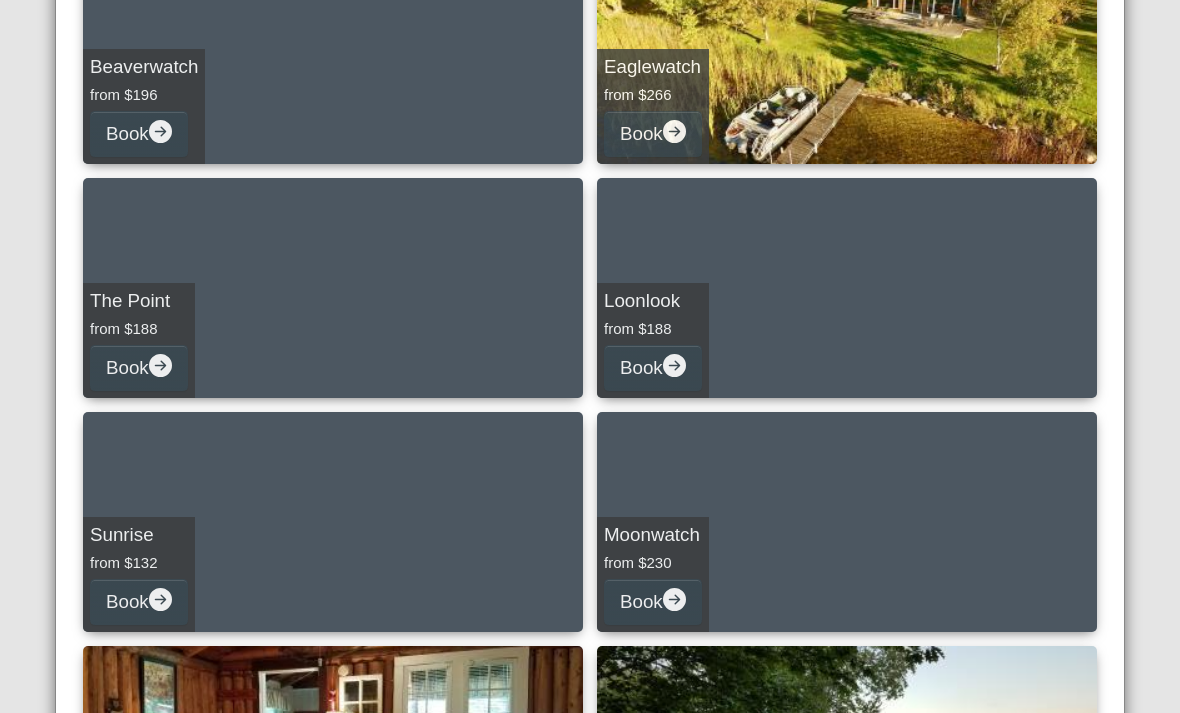 scroll, scrollTop: 444, scrollLeft: 0, axis: vertical 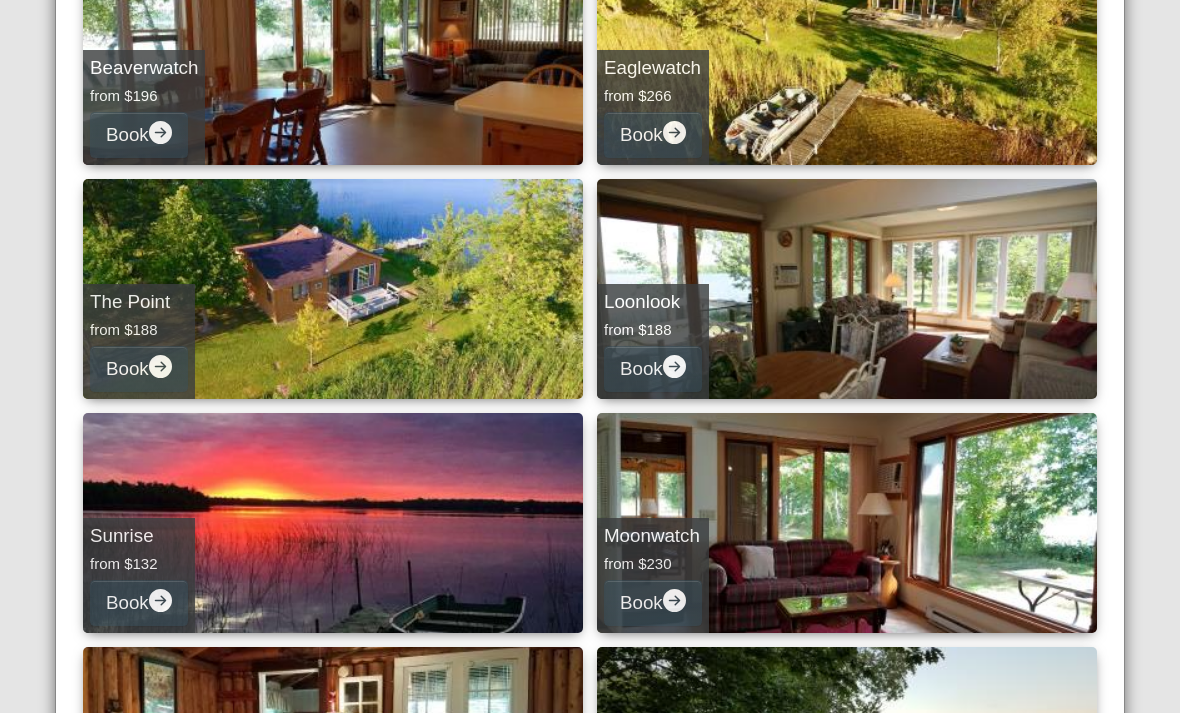 click on "Loonlook    from $188  Book" at bounding box center (847, 289) 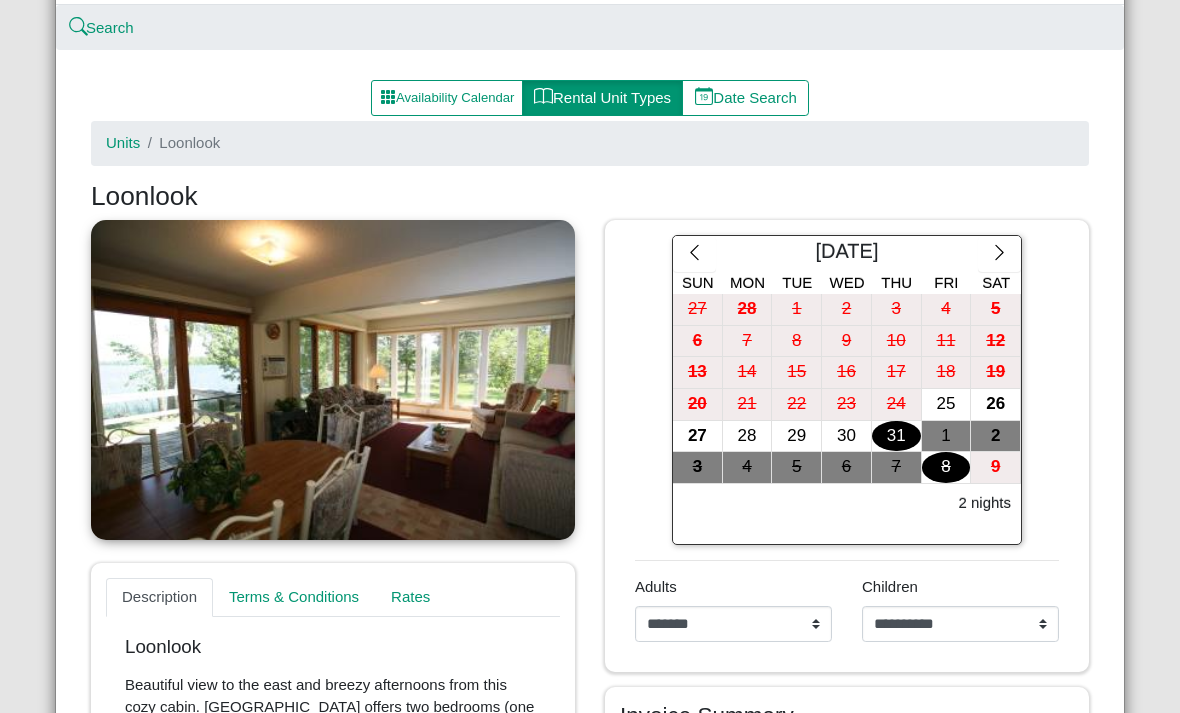 scroll, scrollTop: 235, scrollLeft: 0, axis: vertical 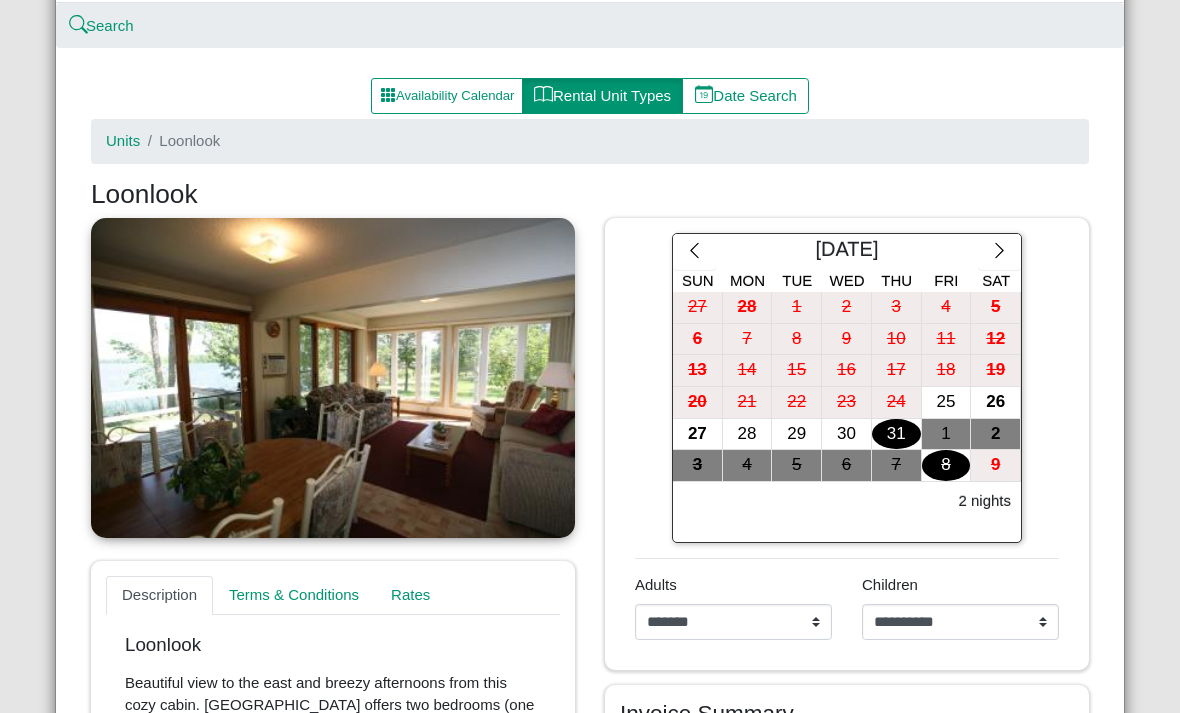 click at bounding box center [333, 378] 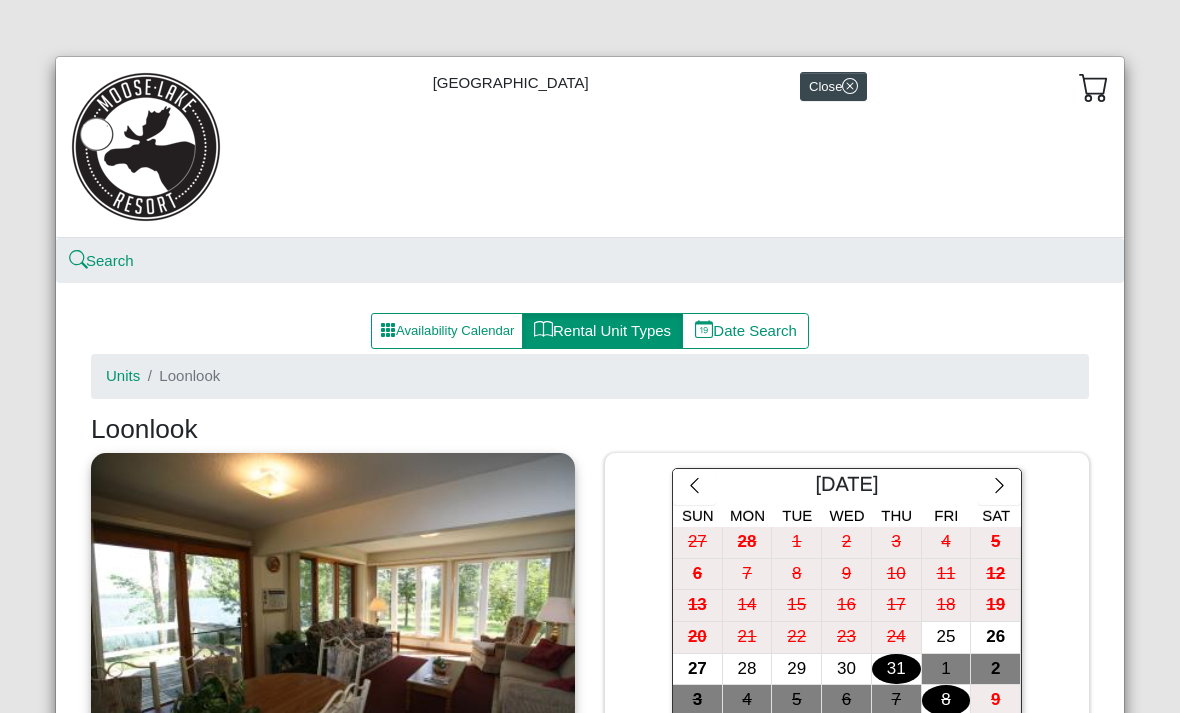 scroll, scrollTop: 0, scrollLeft: 0, axis: both 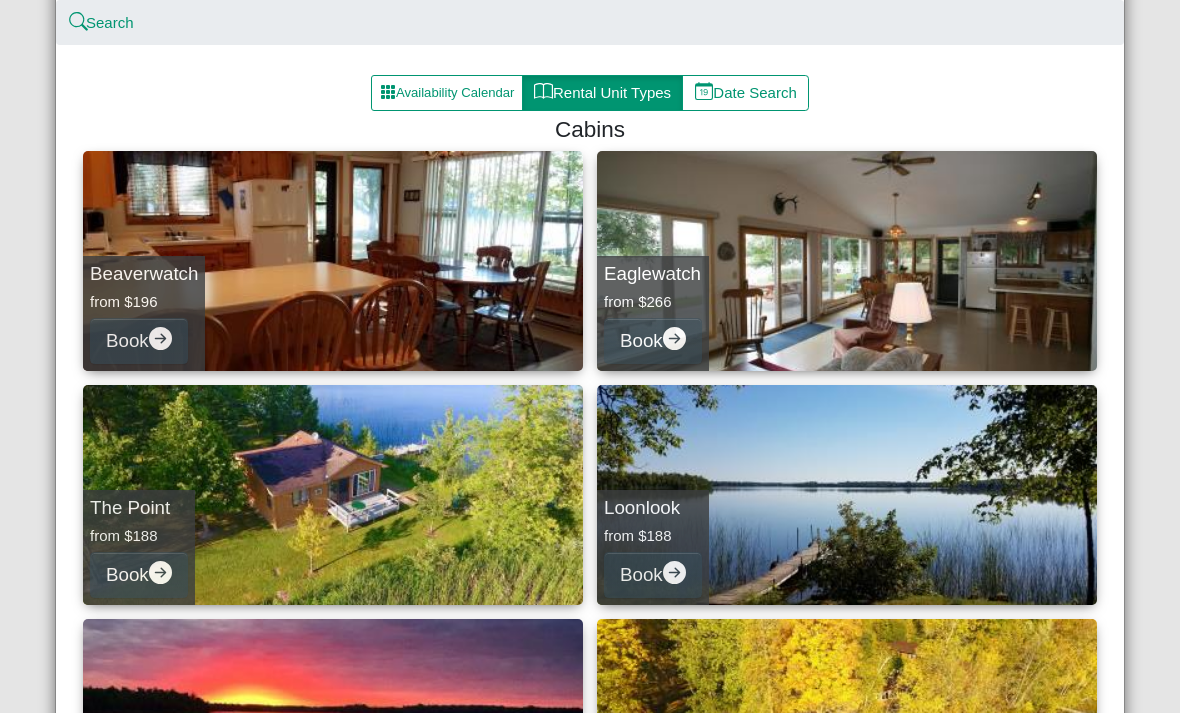 click on "Beaverwatch   from $196  Book" at bounding box center [333, 261] 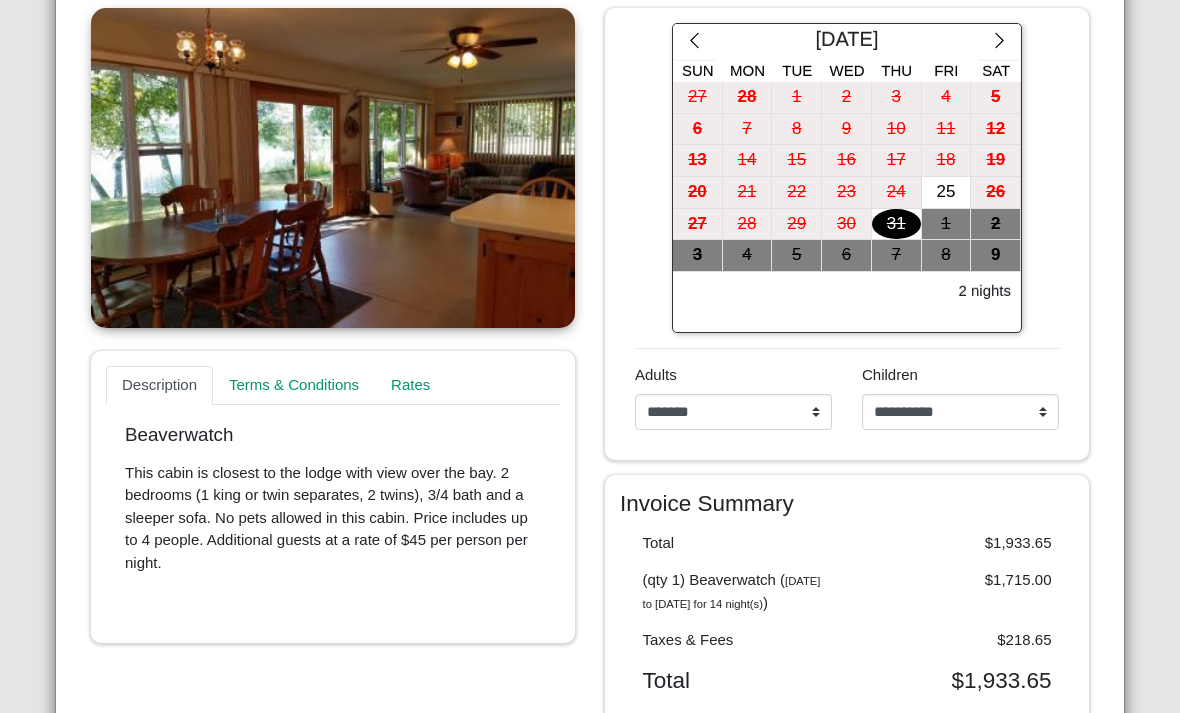scroll, scrollTop: 452, scrollLeft: 0, axis: vertical 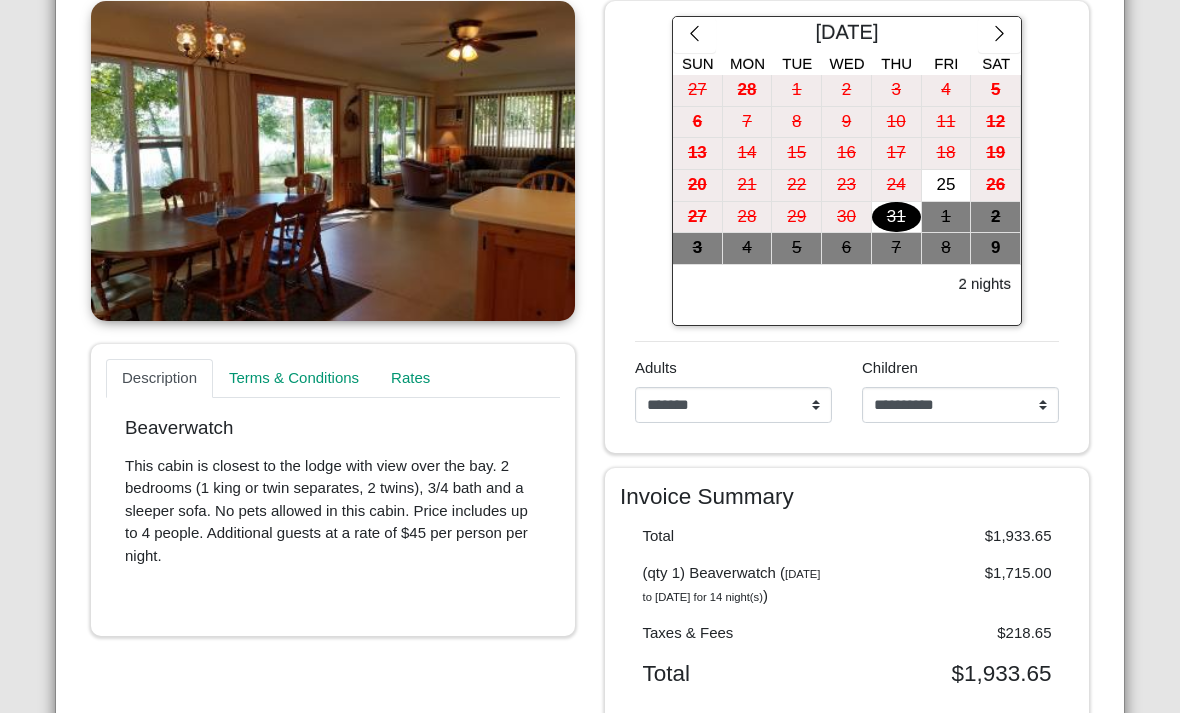click 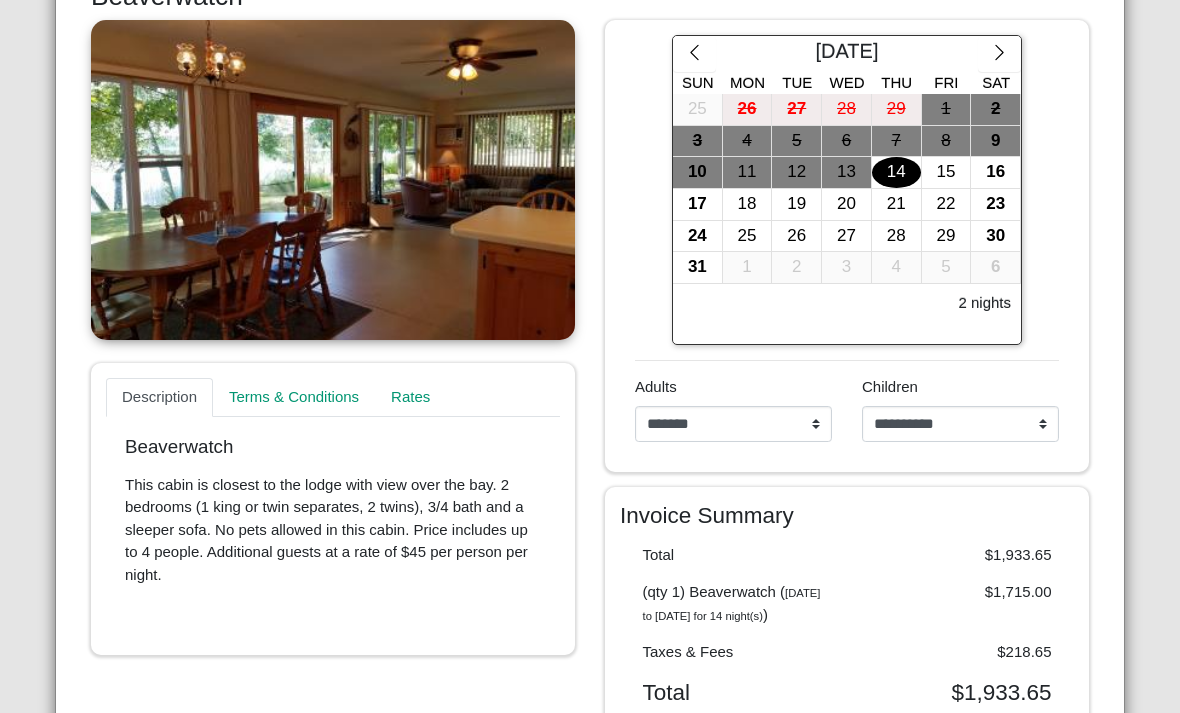 scroll, scrollTop: 432, scrollLeft: 0, axis: vertical 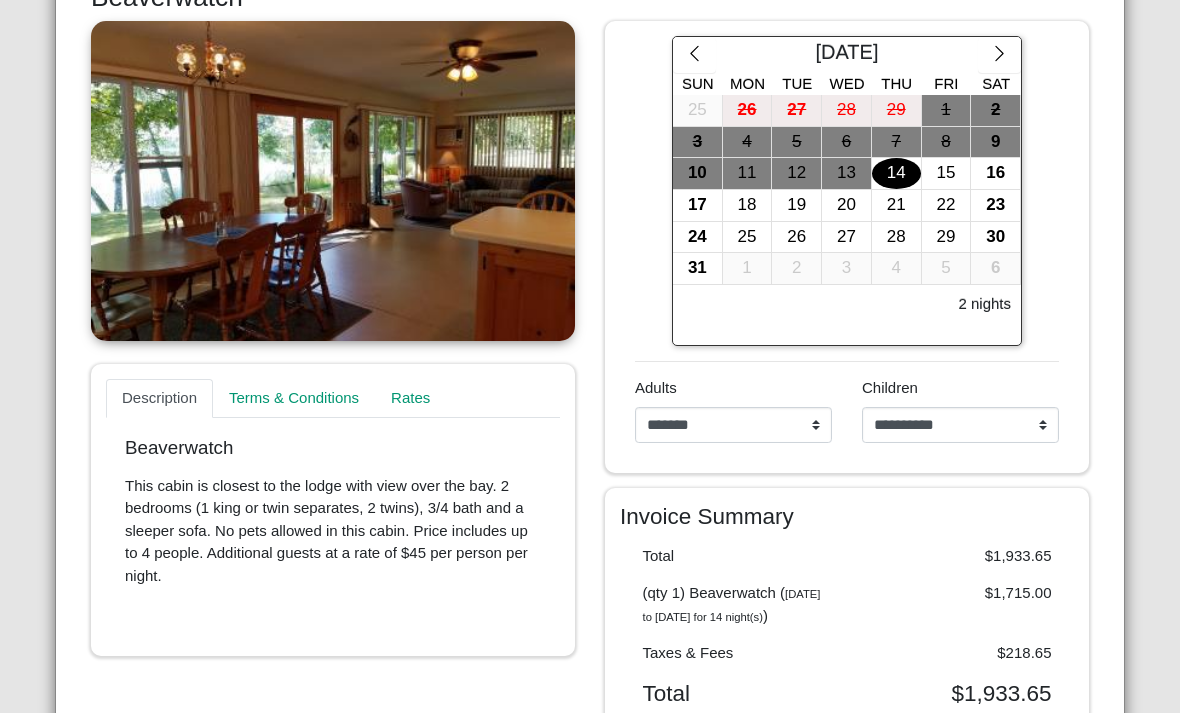 click on "14" at bounding box center [896, 173] 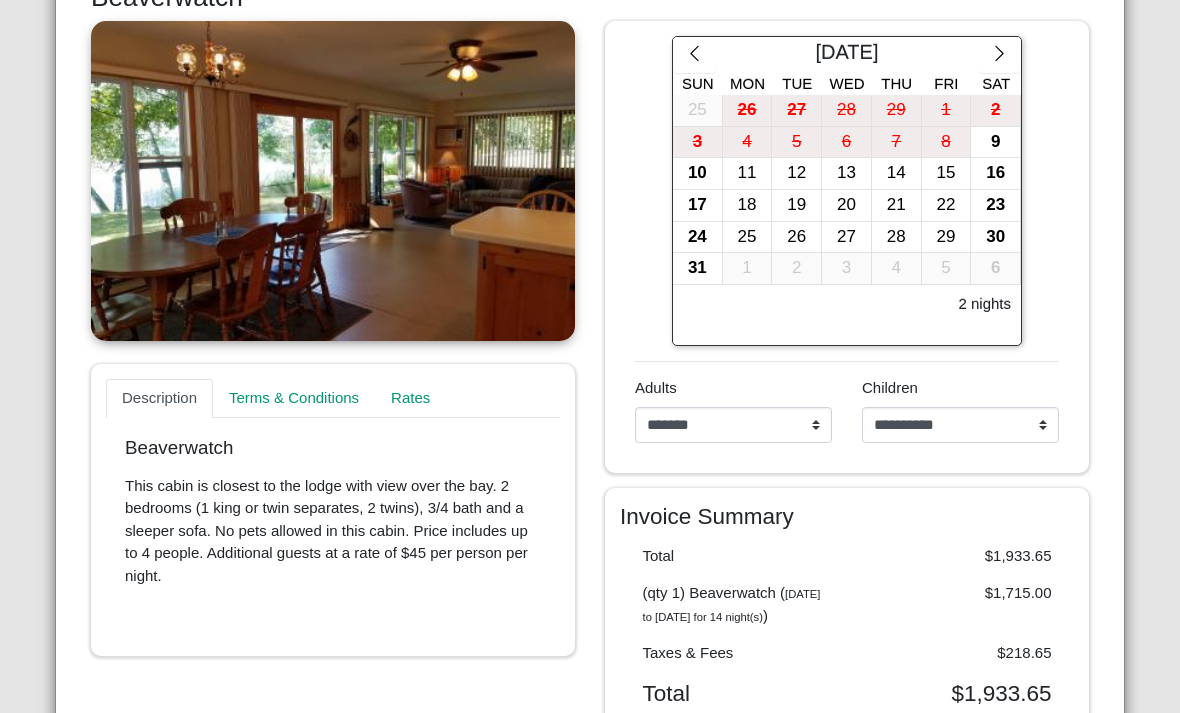 click on "14" at bounding box center (896, 173) 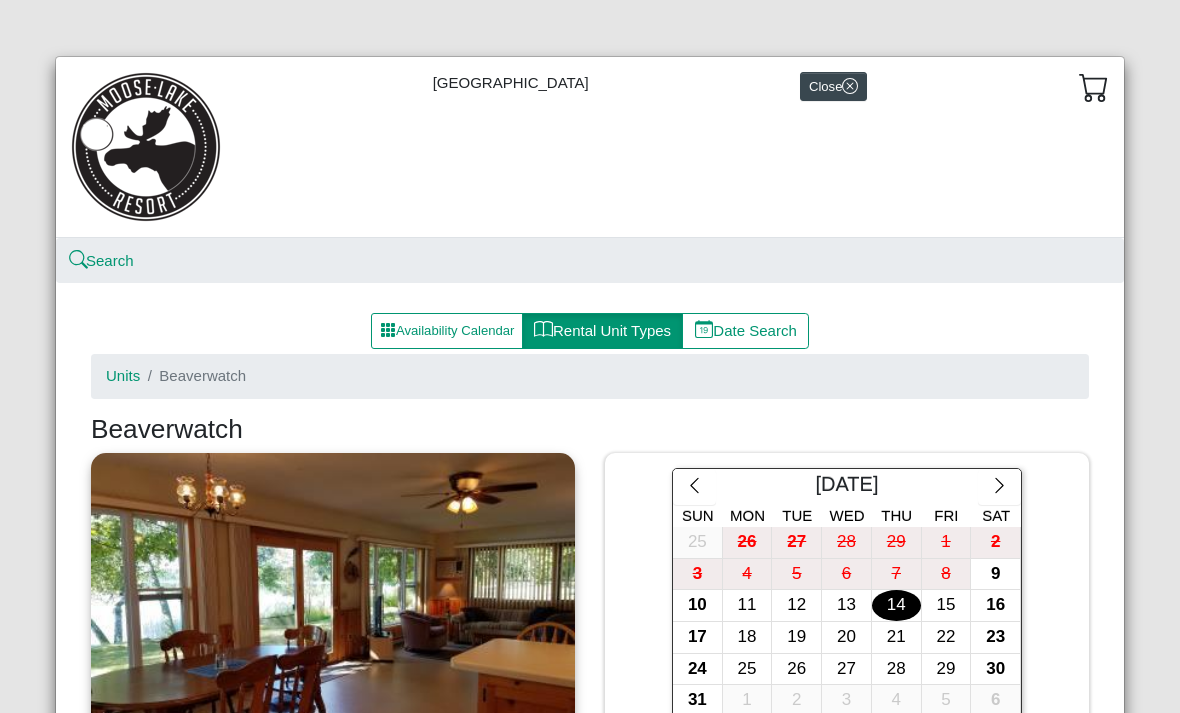 scroll, scrollTop: 0, scrollLeft: 0, axis: both 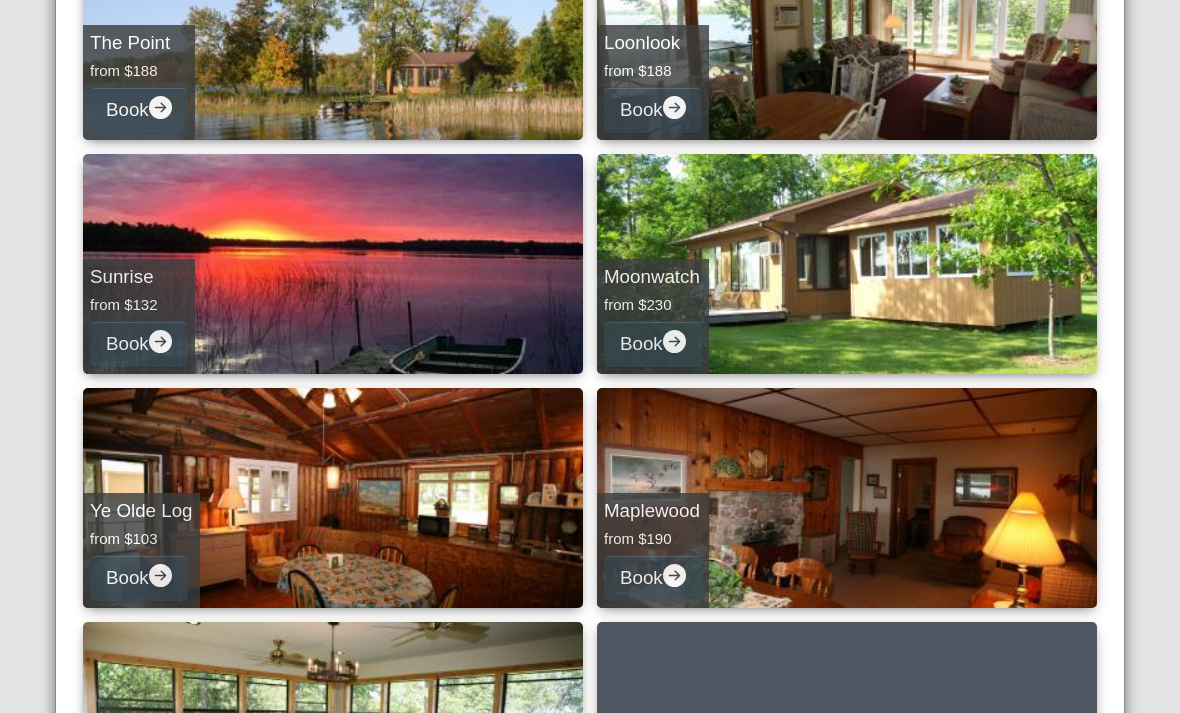 click on "Moonwatch   from $230  Book" at bounding box center (847, 264) 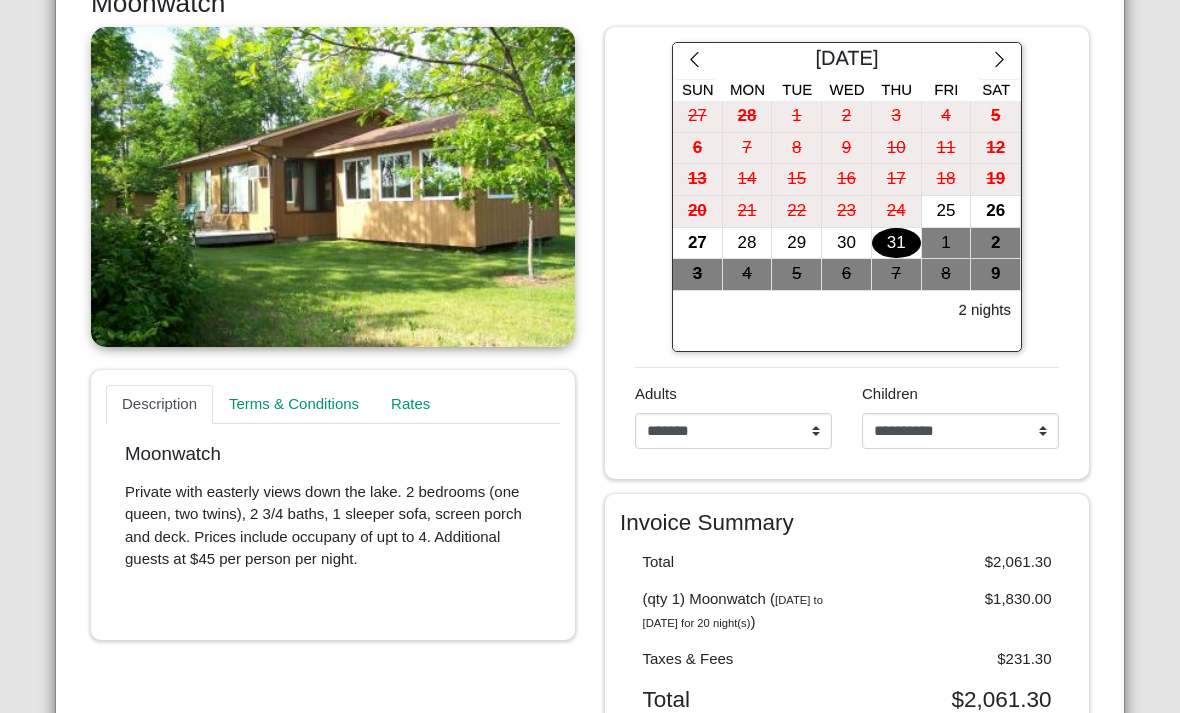 scroll, scrollTop: 422, scrollLeft: 0, axis: vertical 